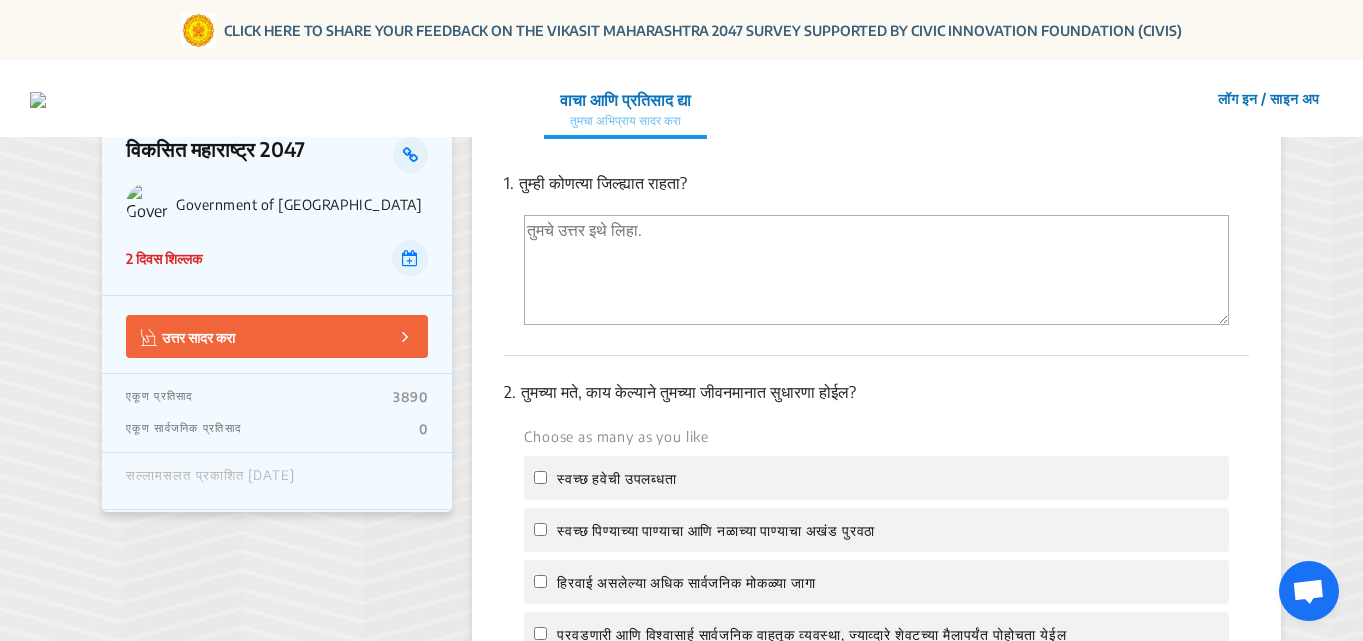 scroll, scrollTop: 400, scrollLeft: 0, axis: vertical 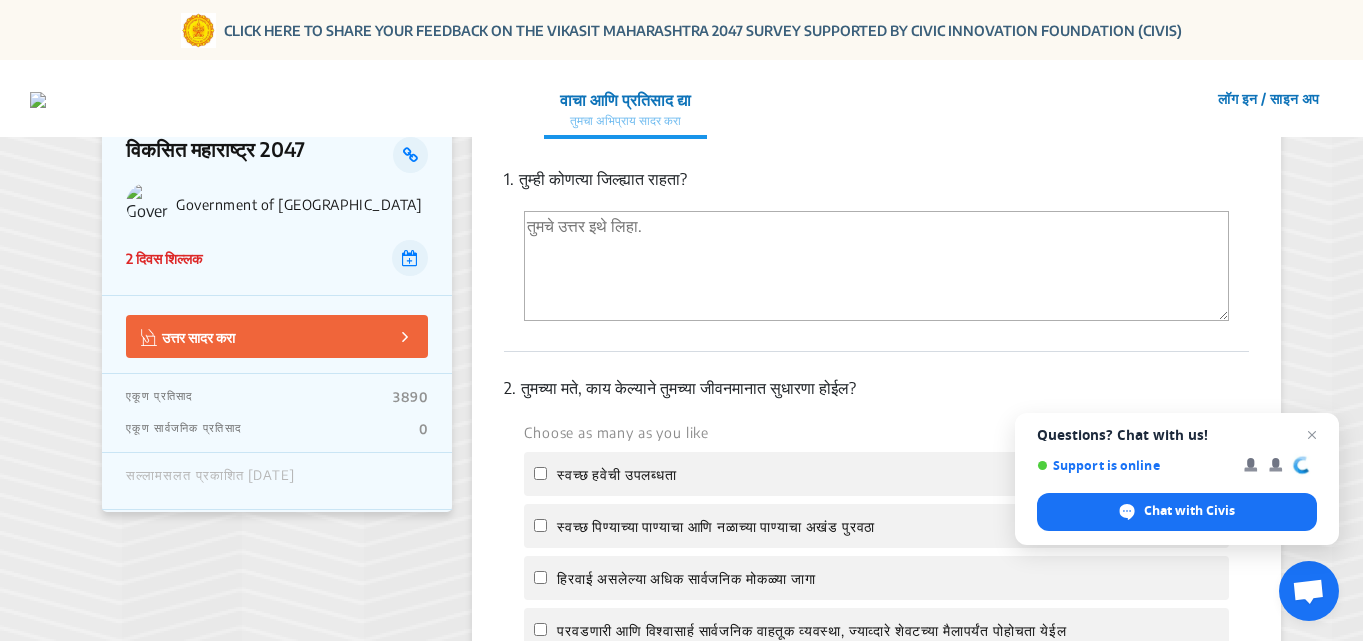 click at bounding box center [876, 266] 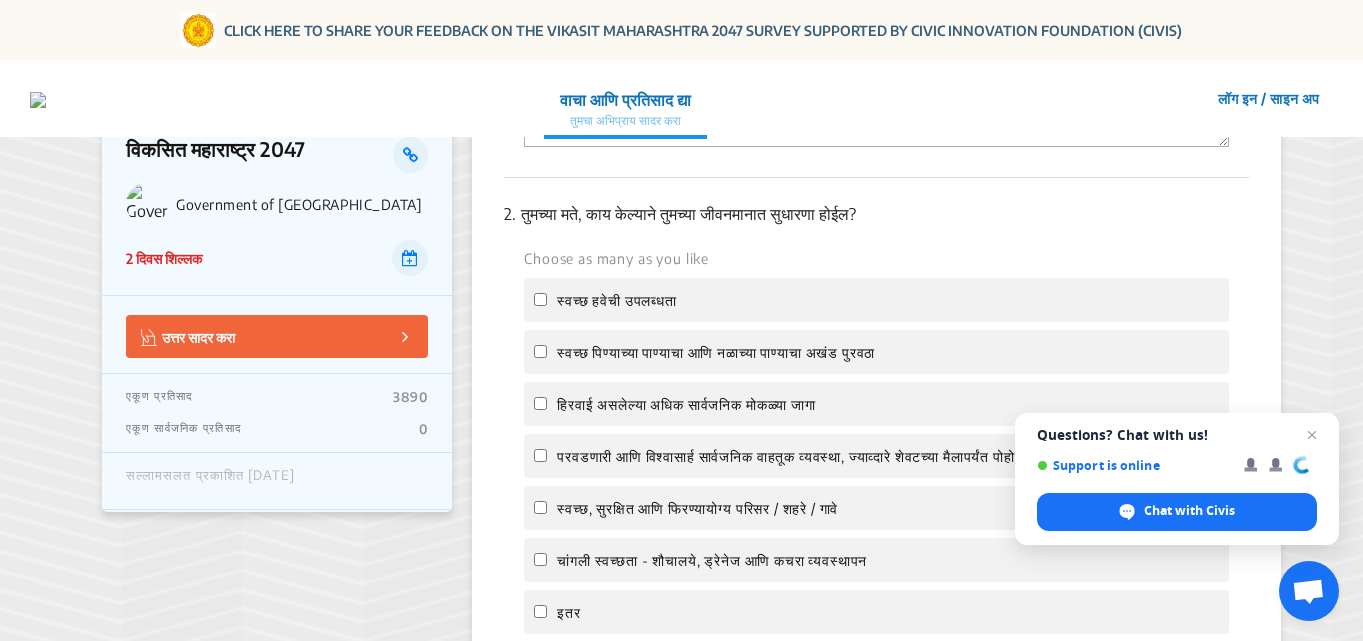 scroll, scrollTop: 600, scrollLeft: 0, axis: vertical 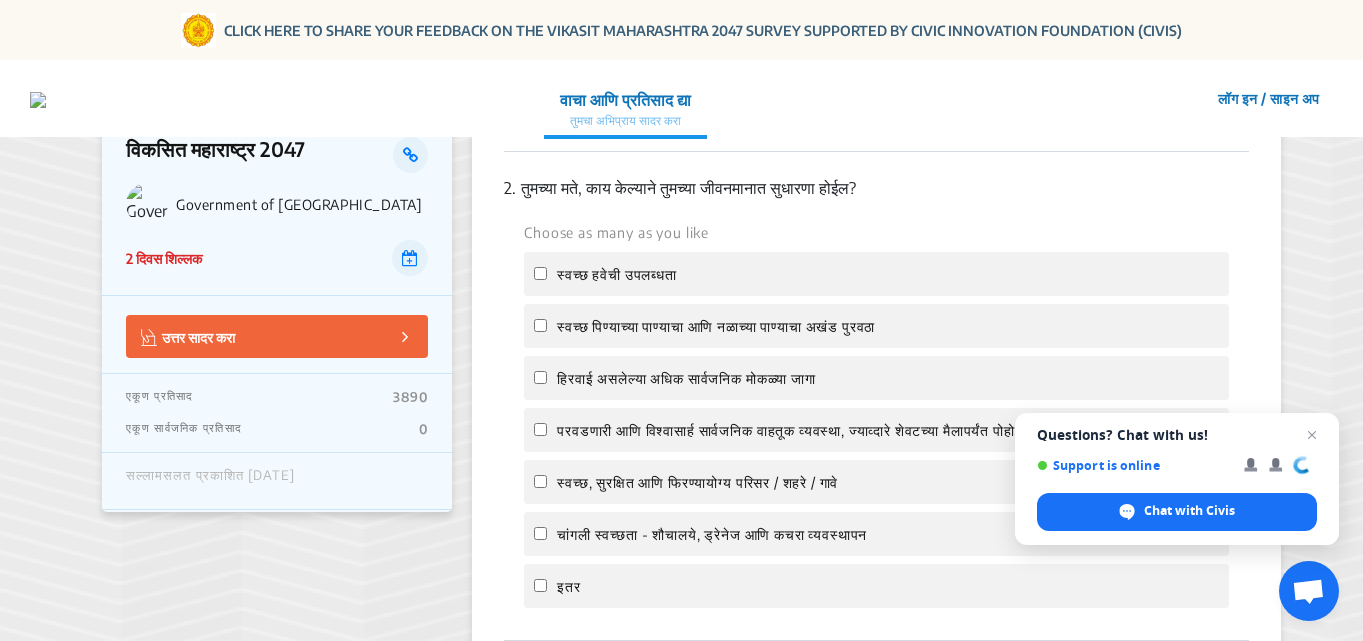 type on "रत्नागिरी" 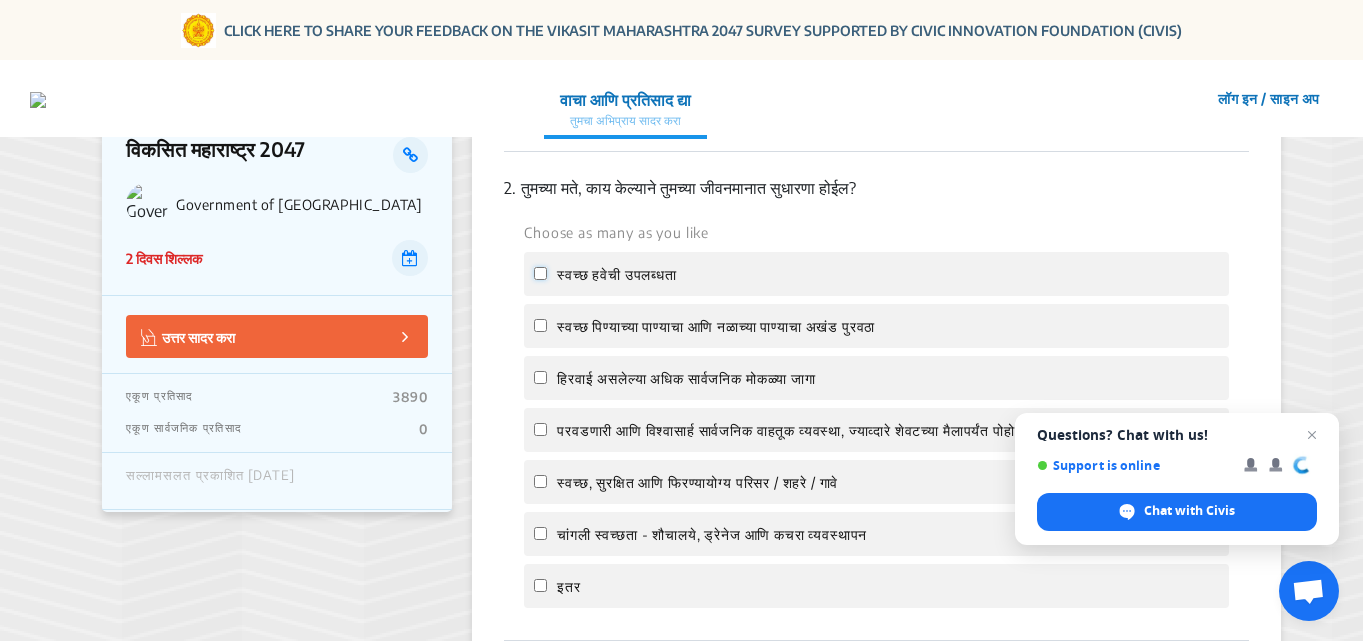 click on "स्वच्छ हवेची उपलब्धता" 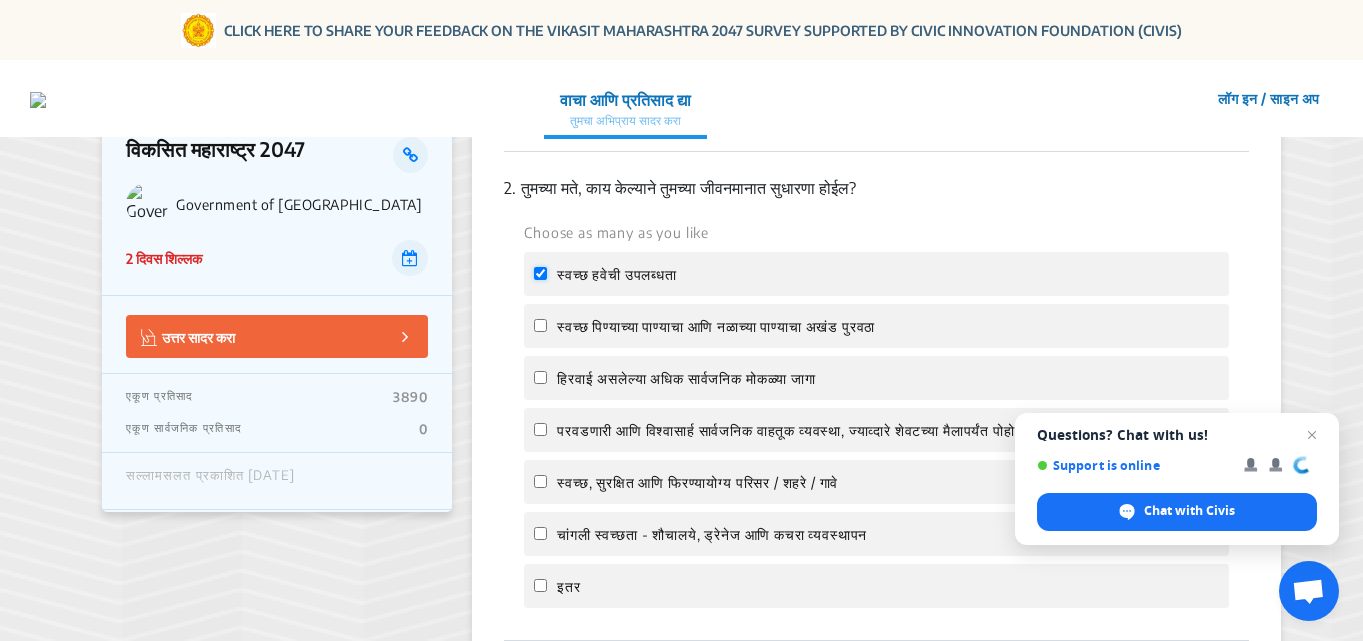 checkbox on "true" 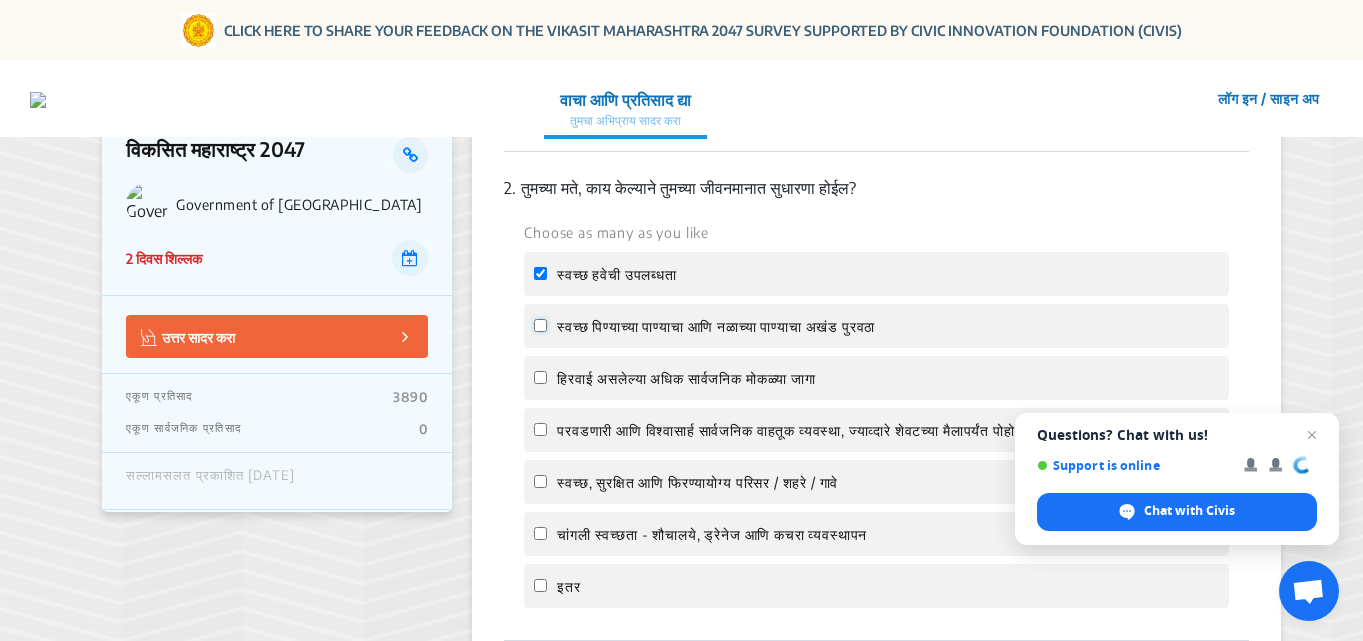 click on "स्वच्छ पिण्याच्या पाण्याचा आणि नळाच्या पाण्याचा अखंड पुरवठा" 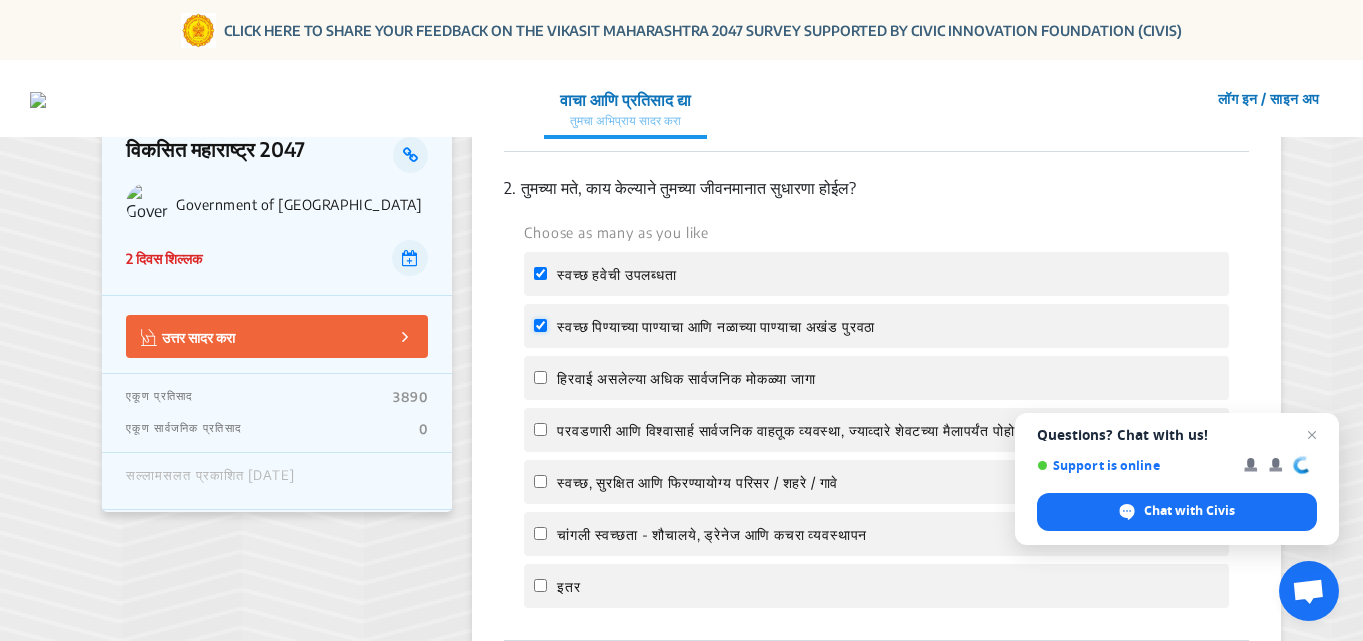checkbox on "true" 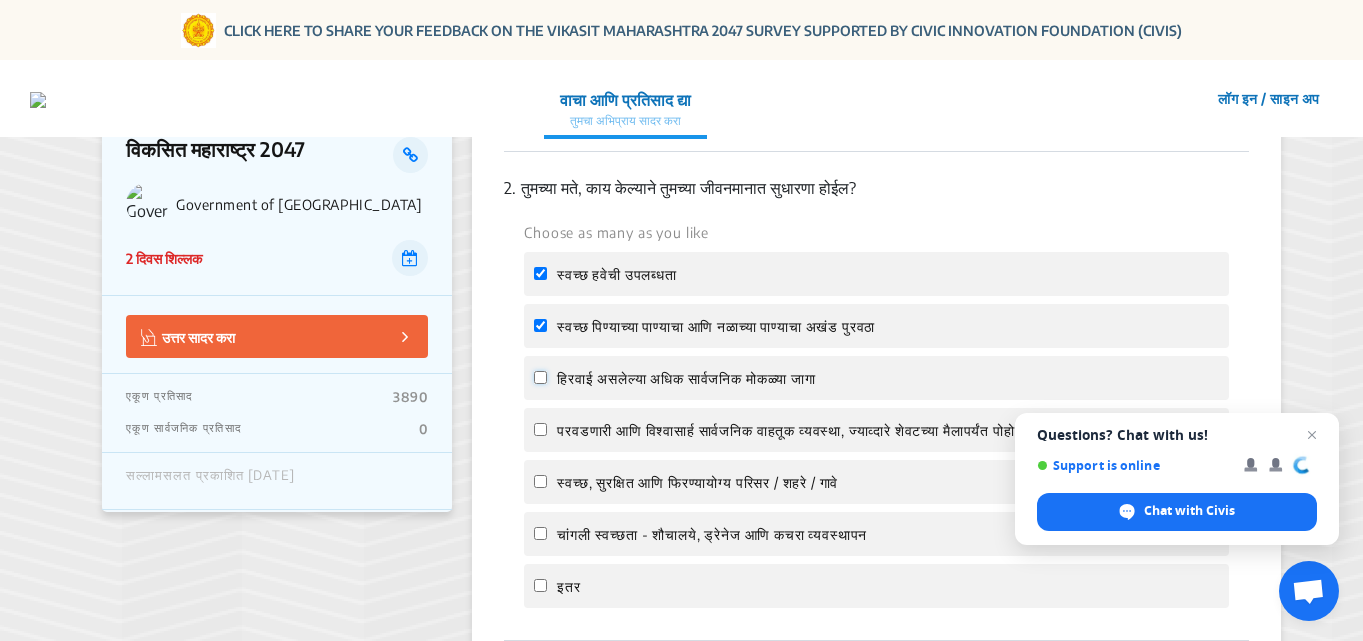 click on "हिरवाई असलेल्या  अधिक सार्वजनिक मोकळ्या जागा" 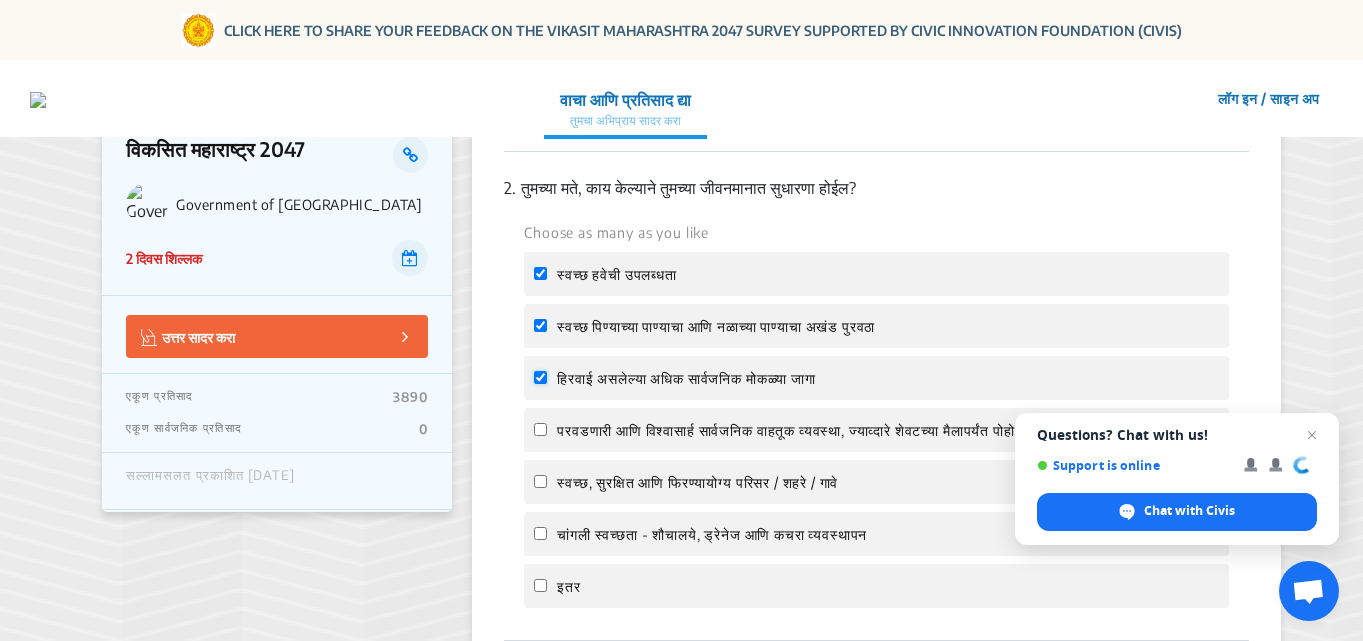 checkbox on "true" 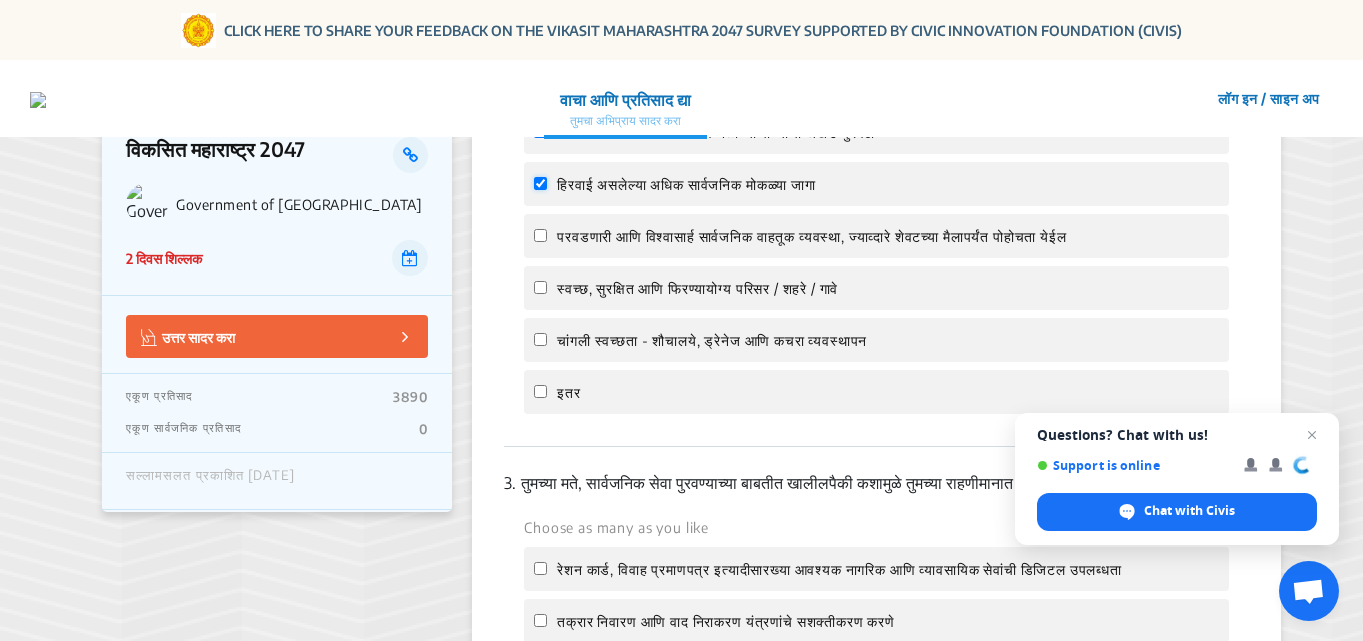 scroll, scrollTop: 800, scrollLeft: 0, axis: vertical 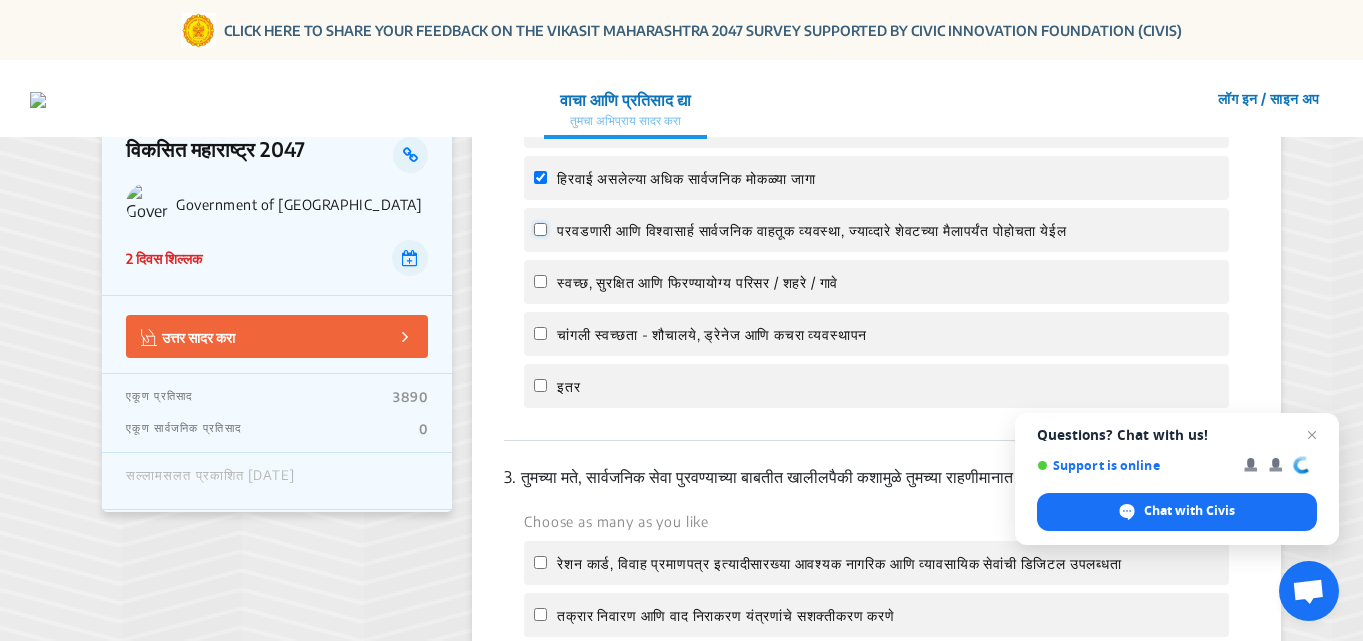 click on "परवडणारी आणि विश्वासार्ह सार्वजनिक वाहतूक व्यवस्था, ज्याव्दारे शेवटच्या मैलापर्यंत पोहोचता येईल" 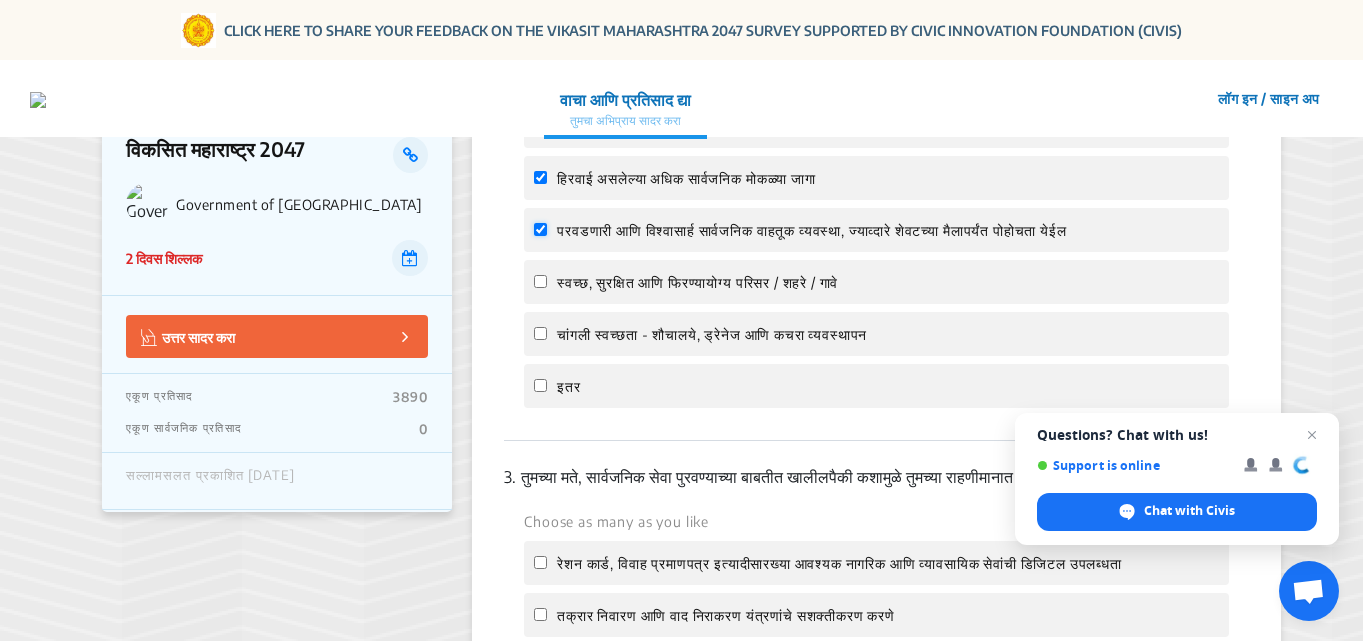 checkbox on "true" 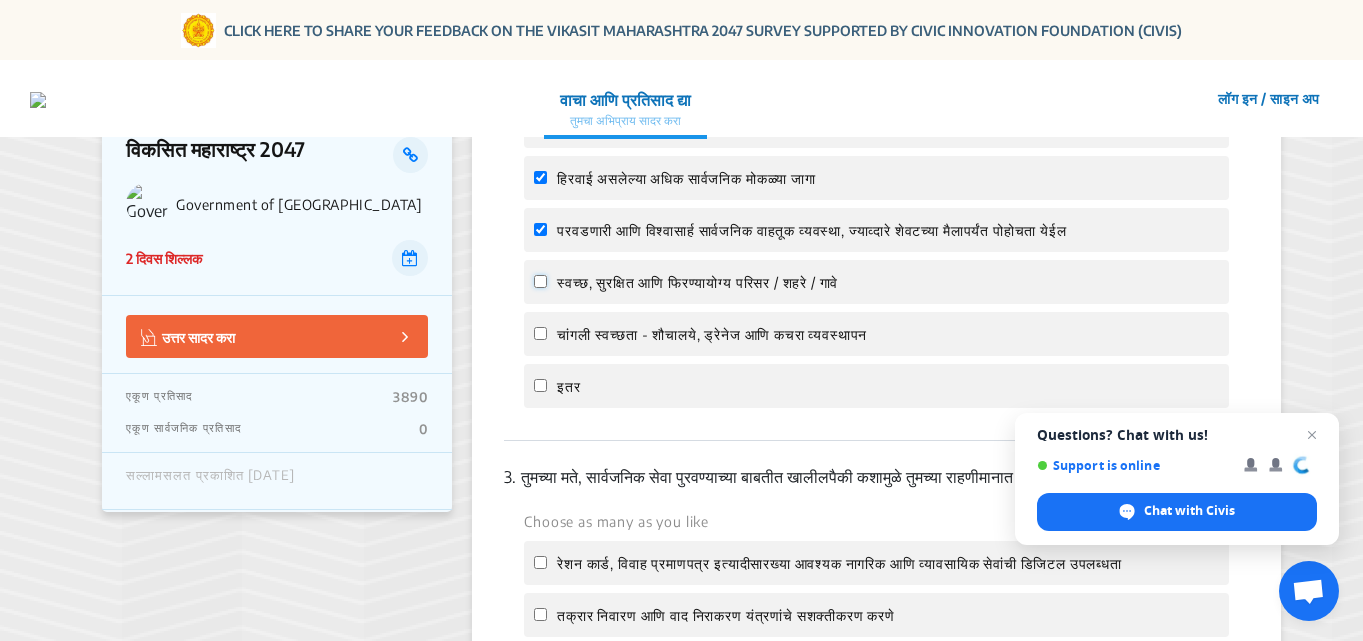 click on "स्वच्छ, सुरक्षित आणि फिरण्यायोग्य परिसर / शहरे / गावे" 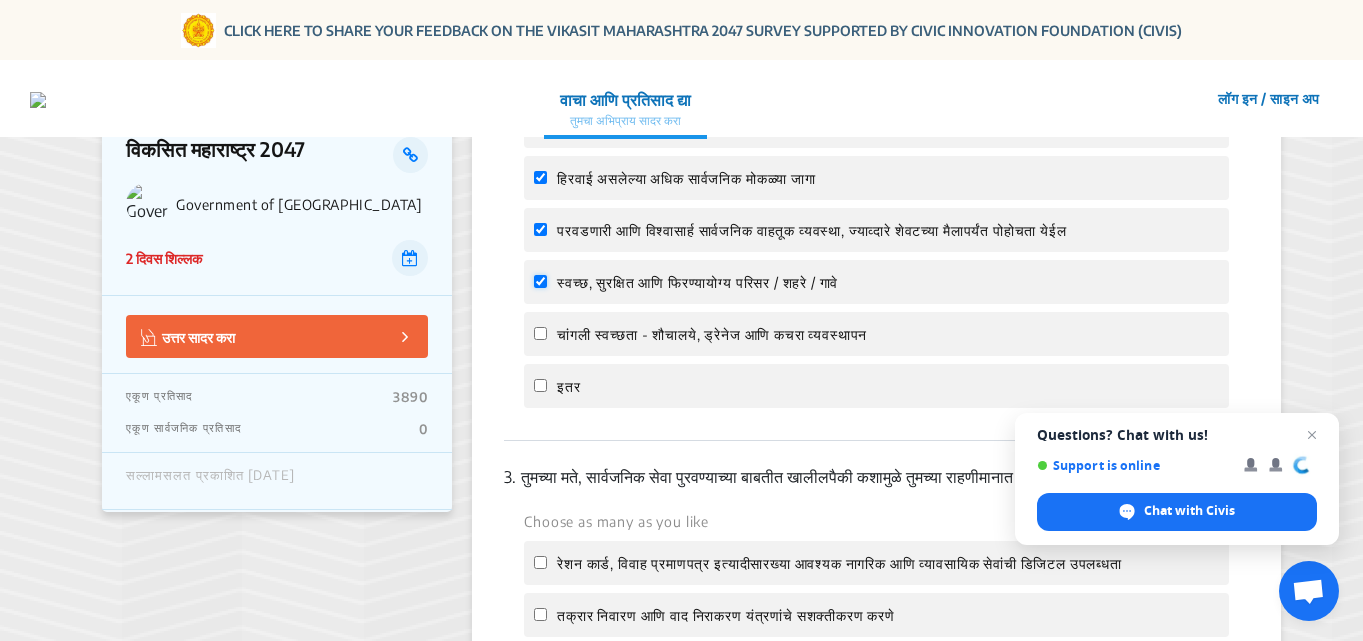 checkbox on "true" 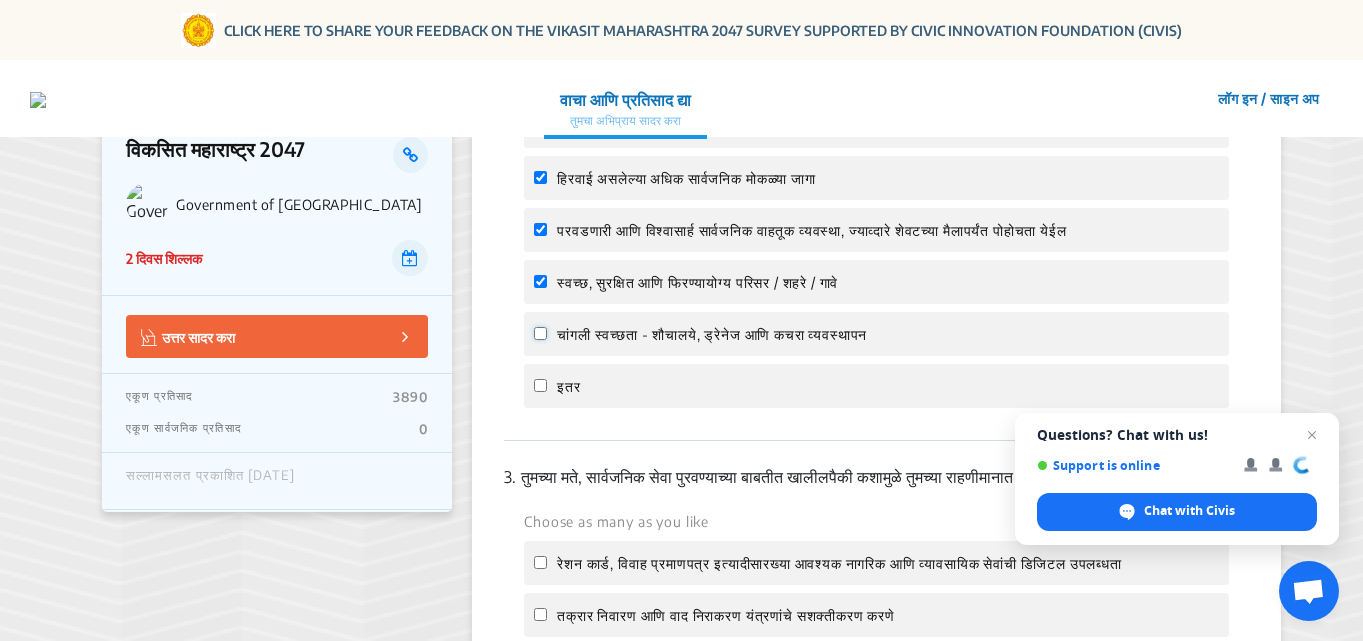 click on "चांगली स्वच्छता - शौचालये, ड्रेनेज आणि कचरा व्यवस्थापन" 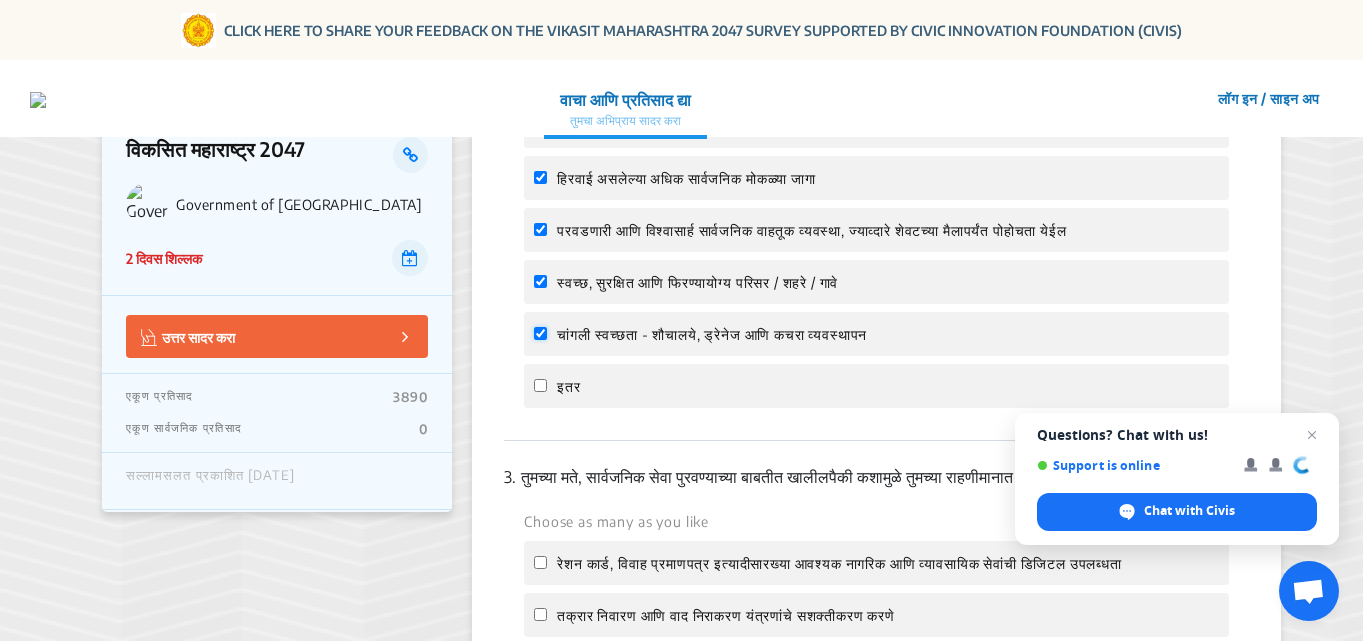 checkbox on "true" 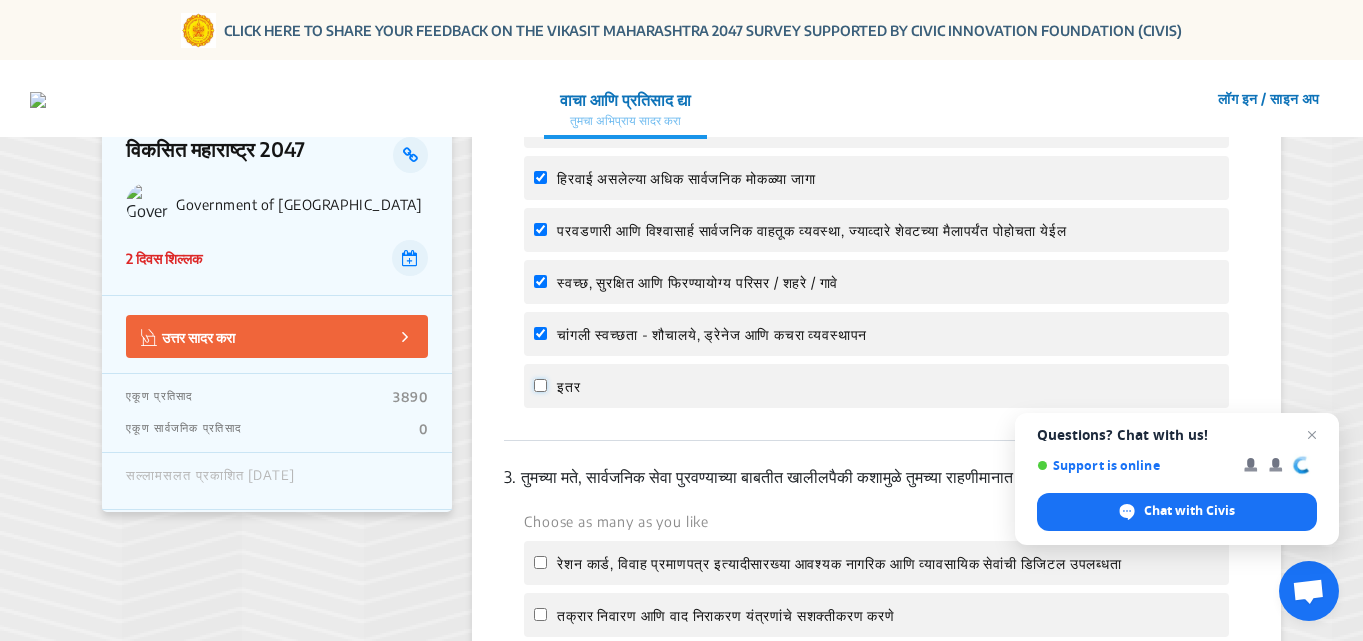 click on "इतर" 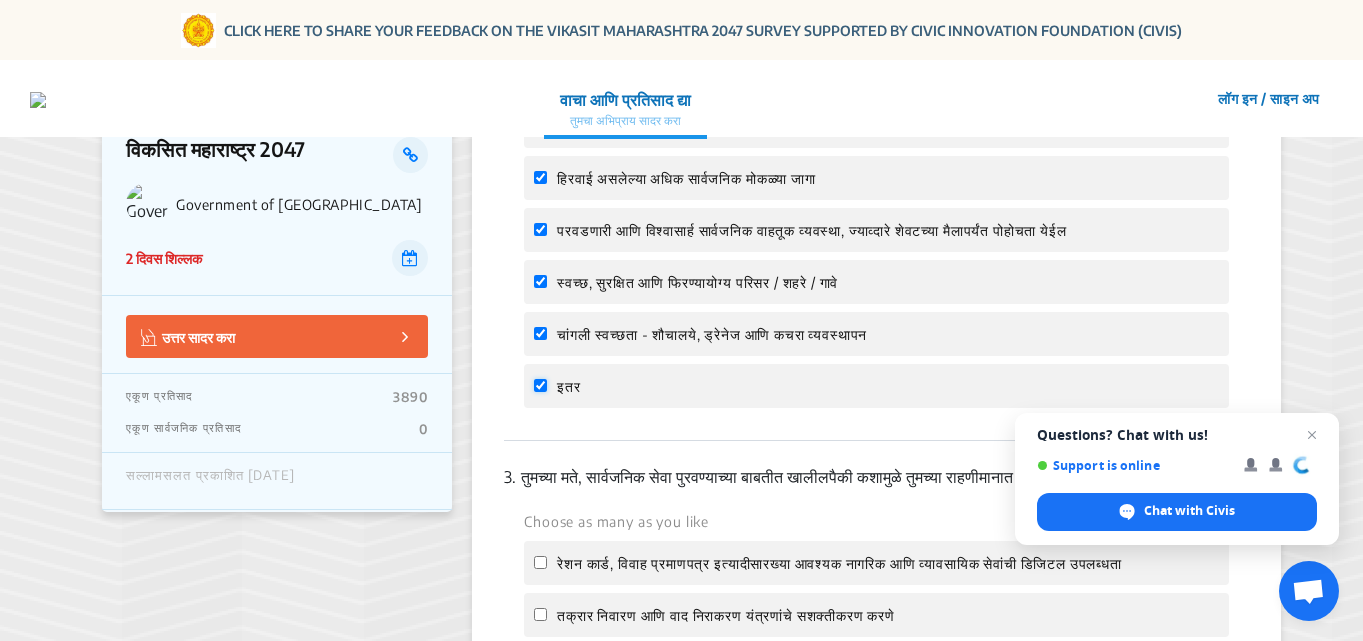 checkbox on "true" 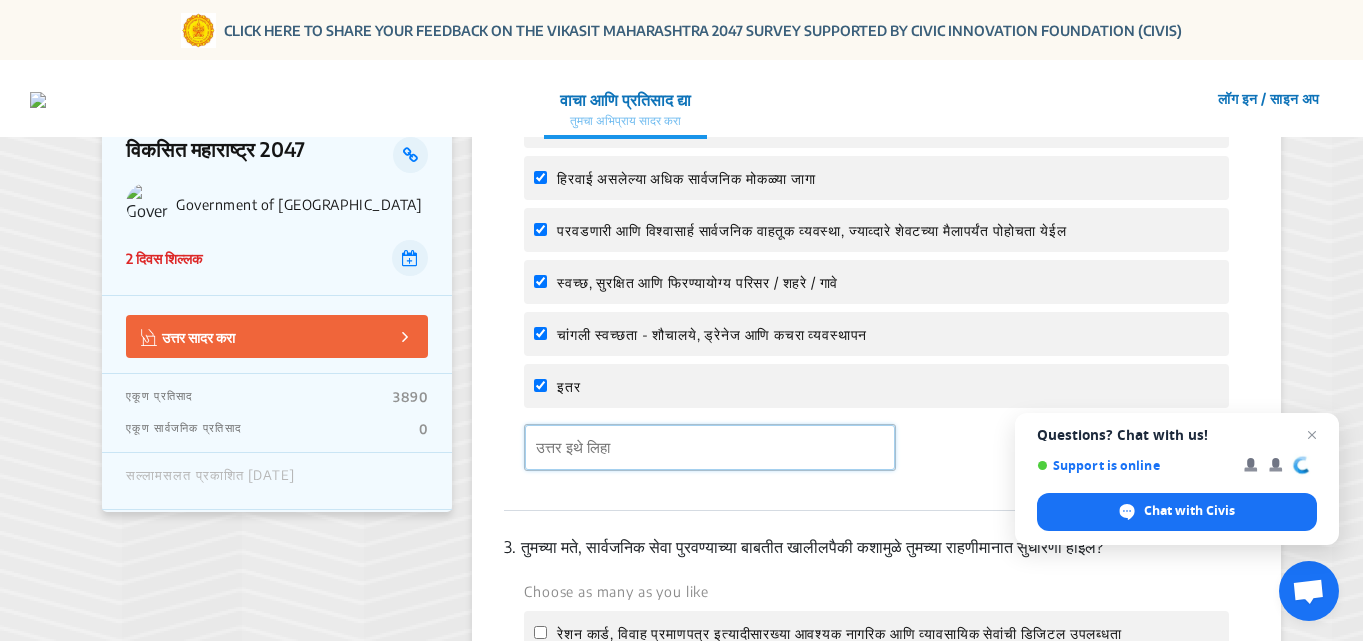 click 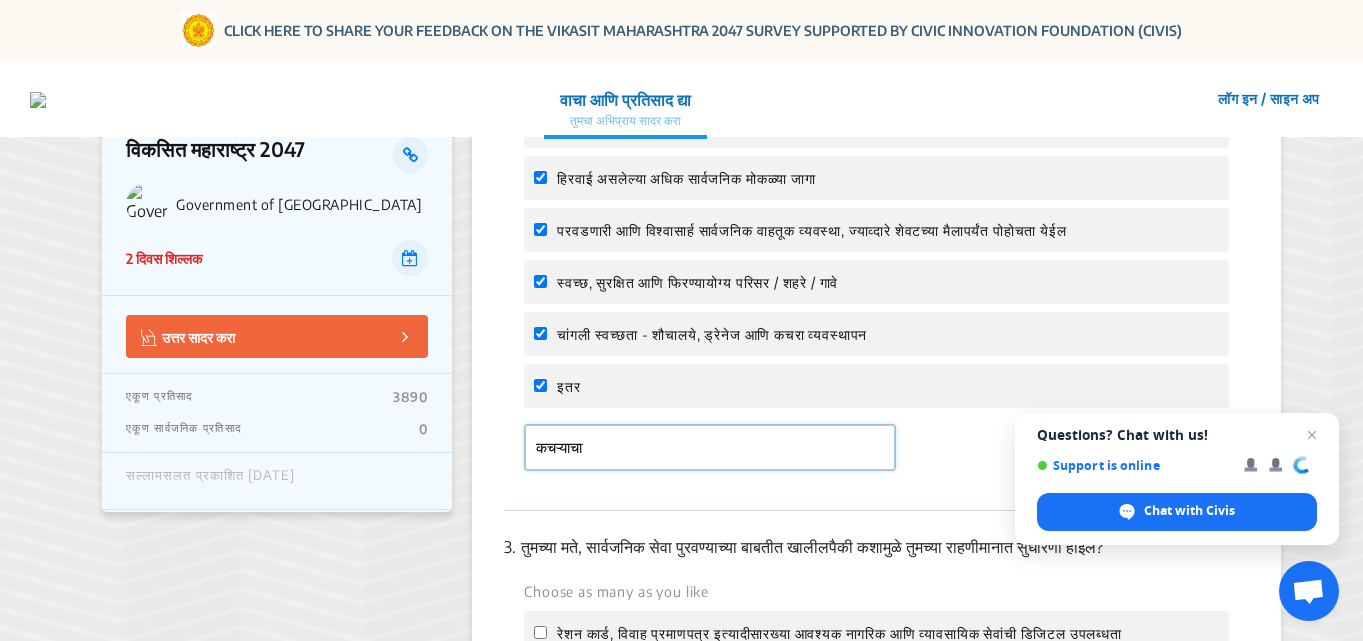 click on "कचऱ्याचा" 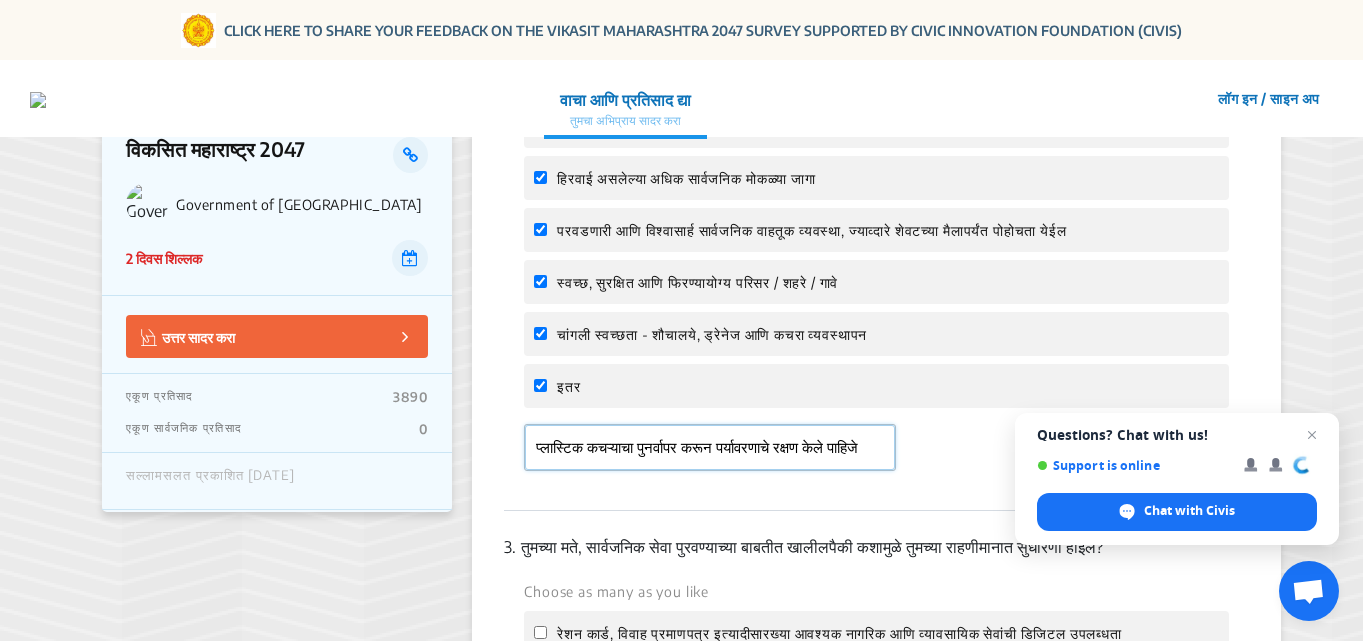 scroll, scrollTop: 0, scrollLeft: 21, axis: horizontal 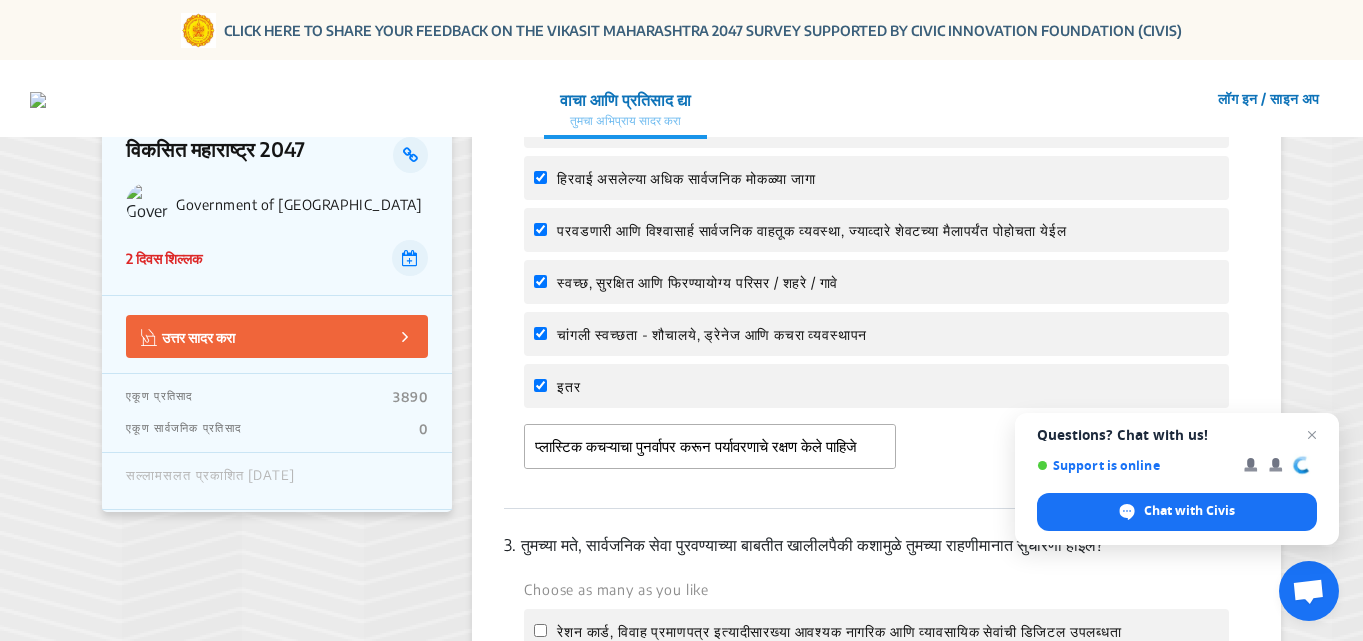 click on "2.  तुमच्या मते, काय केल्याने तुमच्या जीवनमानात सुधारणा होईल?   Choose as many as you like स्वच्छ हवेची उपलब्धता स्वच्छ पिण्याच्या पाण्याचा आणि नळाच्या पाण्याचा अखंड पुरवठा हिरवाई असलेल्या  अधिक सार्वजनिक मोकळ्या जागा परवडणारी आणि विश्वासार्ह सार्वजनिक वाहतूक व्यवस्था, ज्याव्दारे शेवटच्या मैलापर्यंत पोहोचता येईल स्वच्छ, सुरक्षित आणि फिरण्यायोग्य परिसर / शहरे / गावे  इतर" 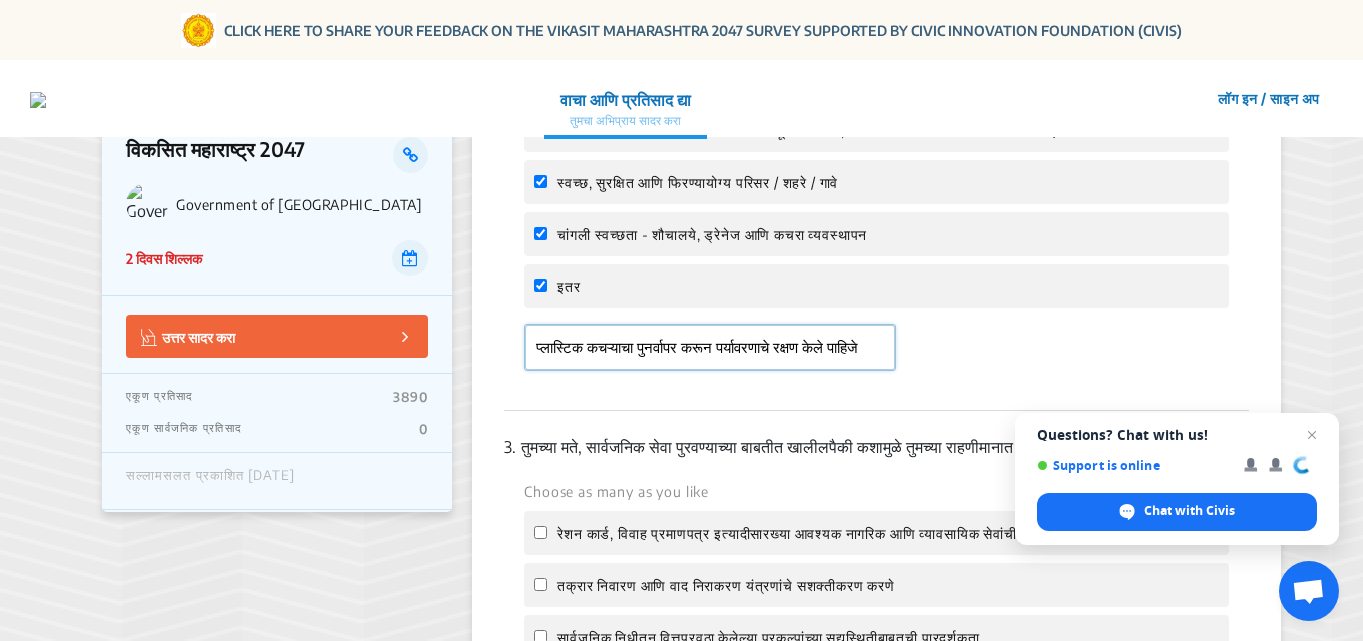 scroll, scrollTop: 0, scrollLeft: 21, axis: horizontal 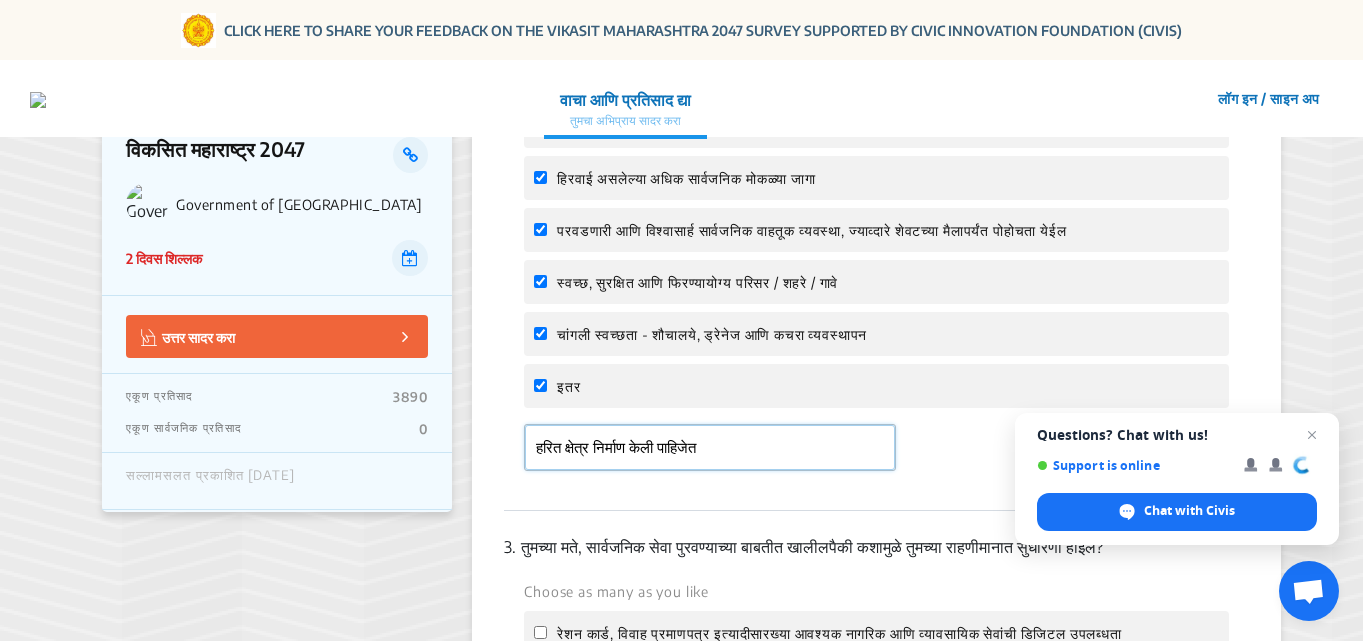 type on "हरित क्षेत्र निर्माण केली पाहिजेत" 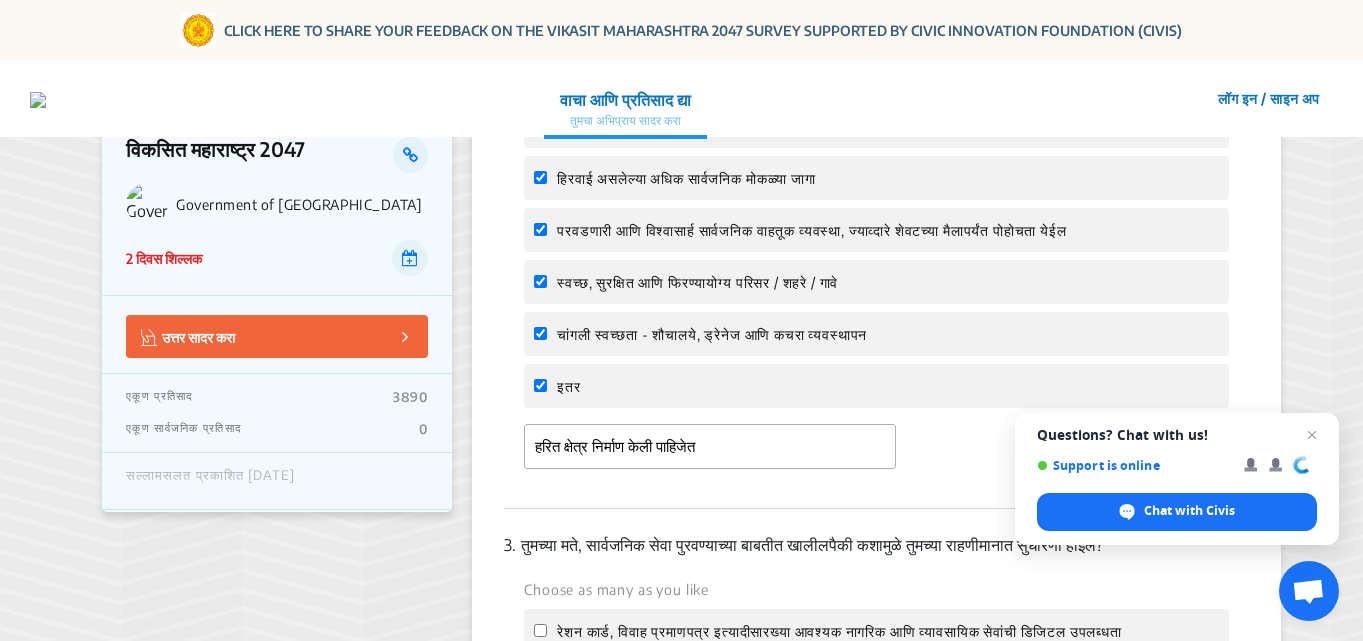 click on "इतर" 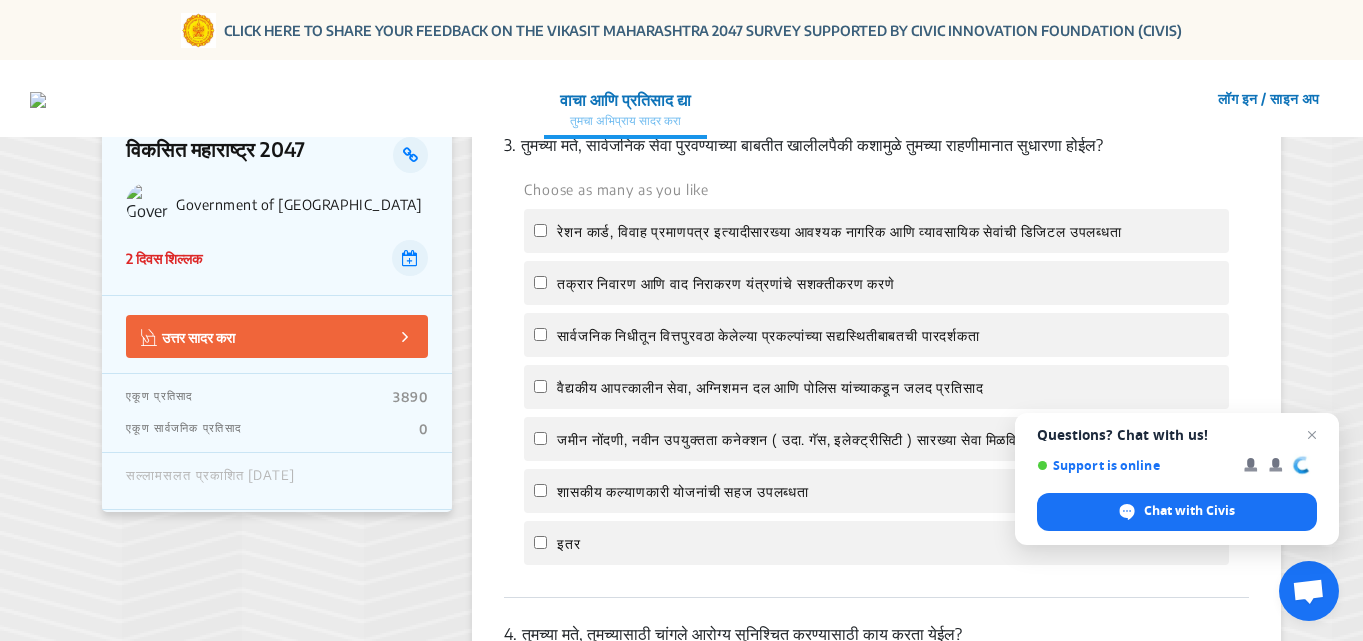 scroll, scrollTop: 1300, scrollLeft: 0, axis: vertical 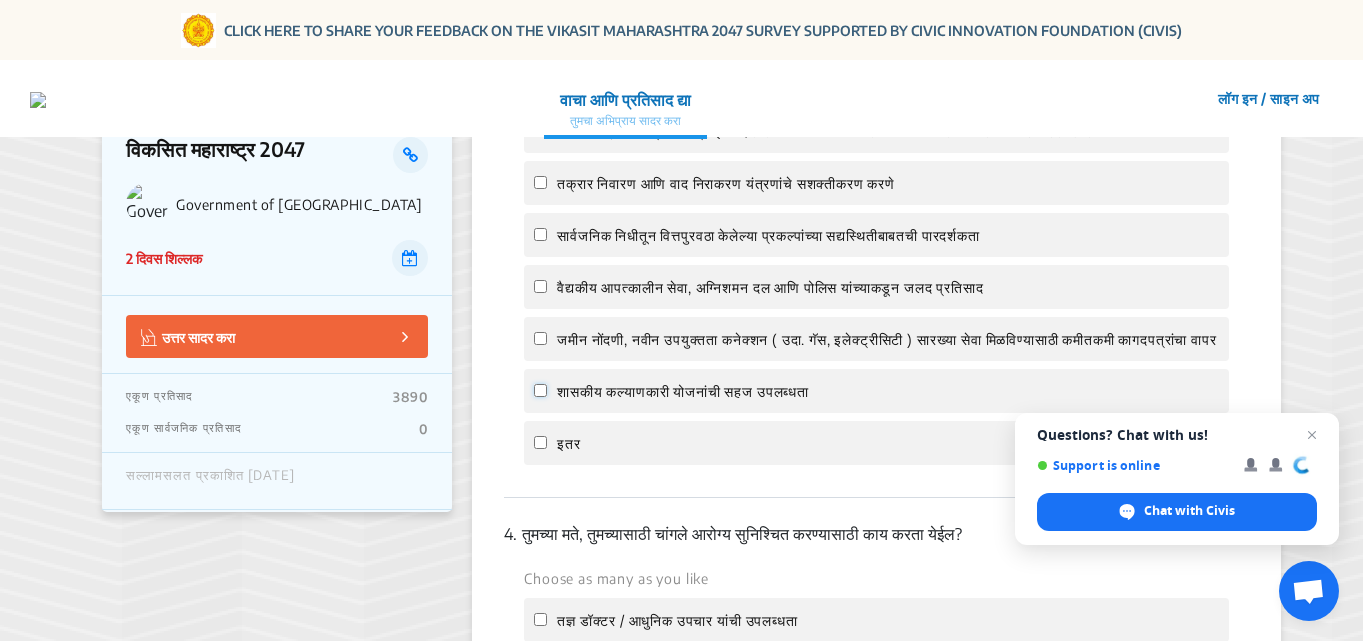 click on "शासकीय कल्याणकारी योजनांची सहज उपलब्धता" 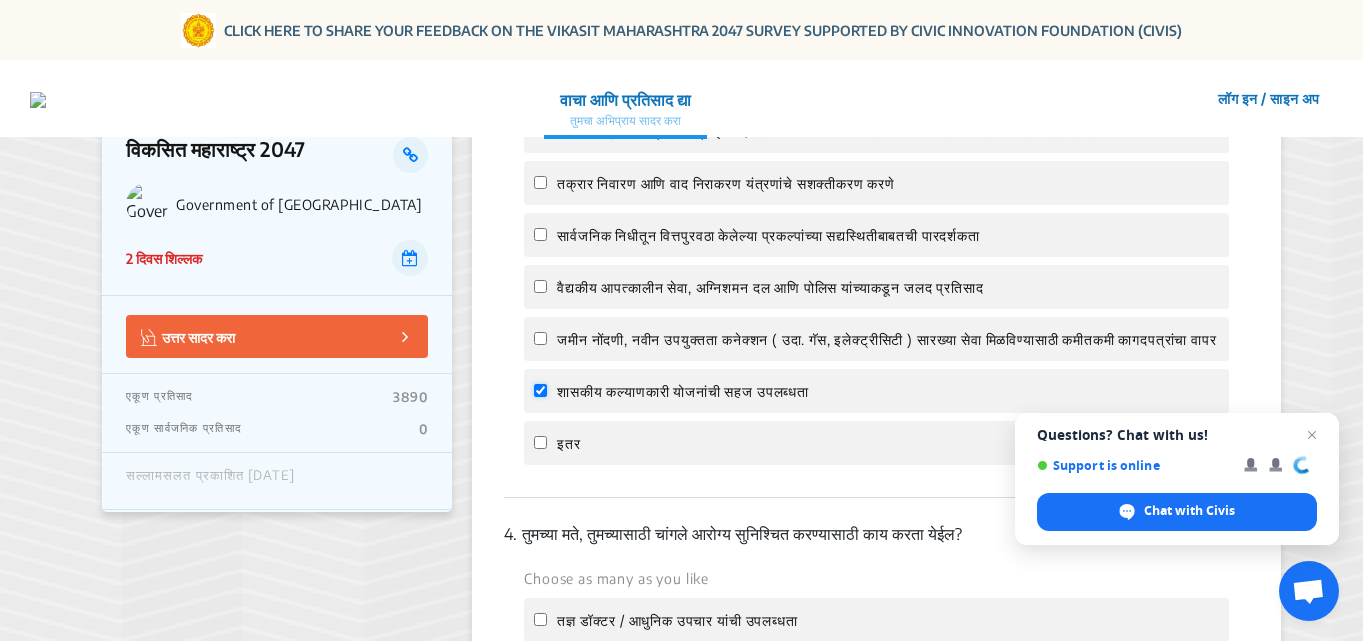 checkbox on "true" 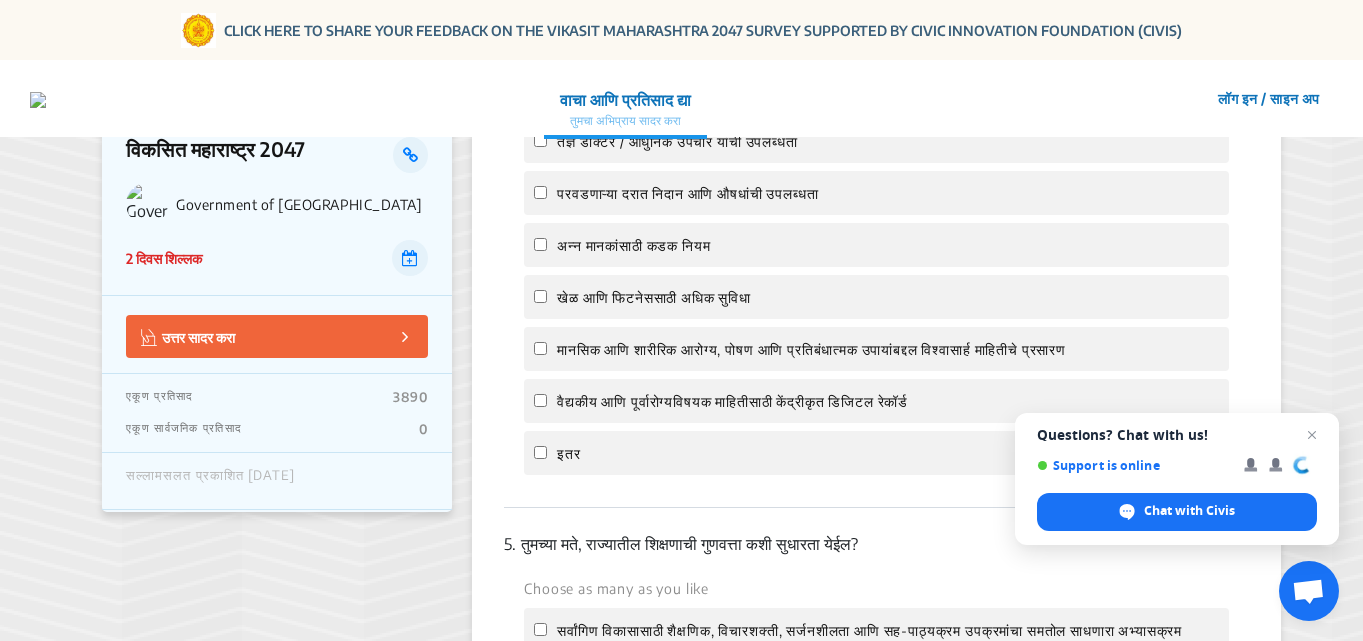 scroll, scrollTop: 1814, scrollLeft: 0, axis: vertical 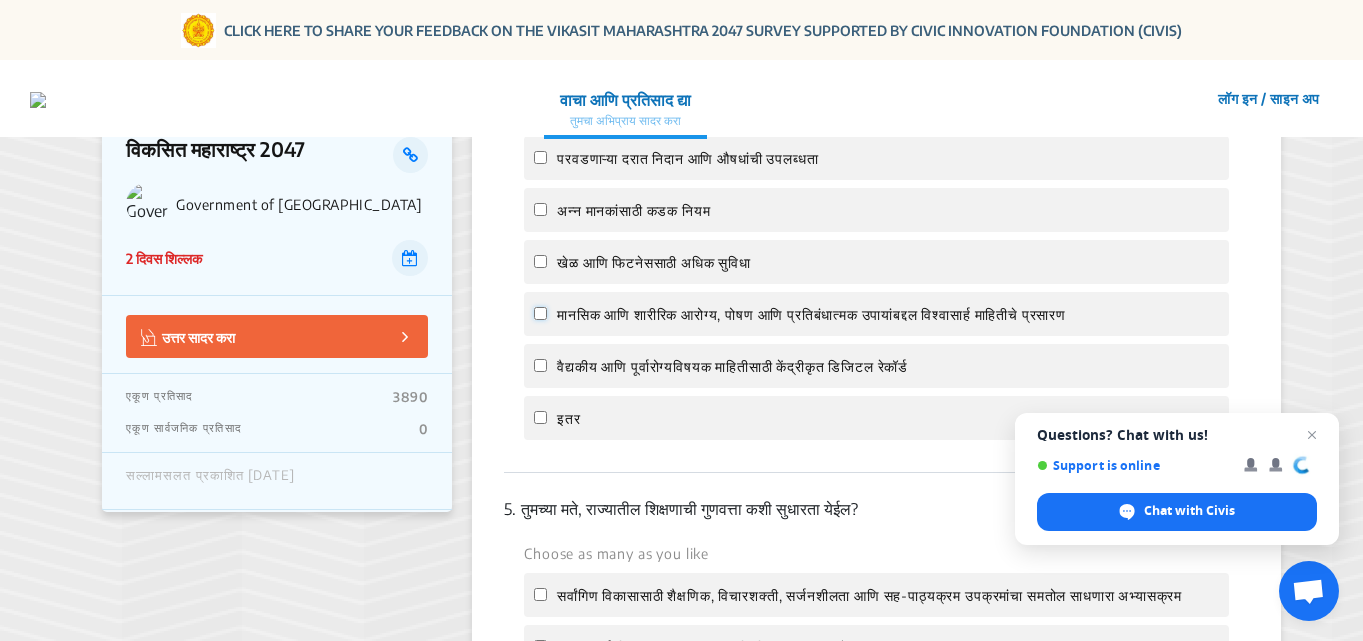 click on "मानसिक आणि शारीरिक आरोग्य, पोषण आणि प्रतिबंधात्मक उपायांबद्दल विश्वासार्ह माहितीचे प्रसारण" 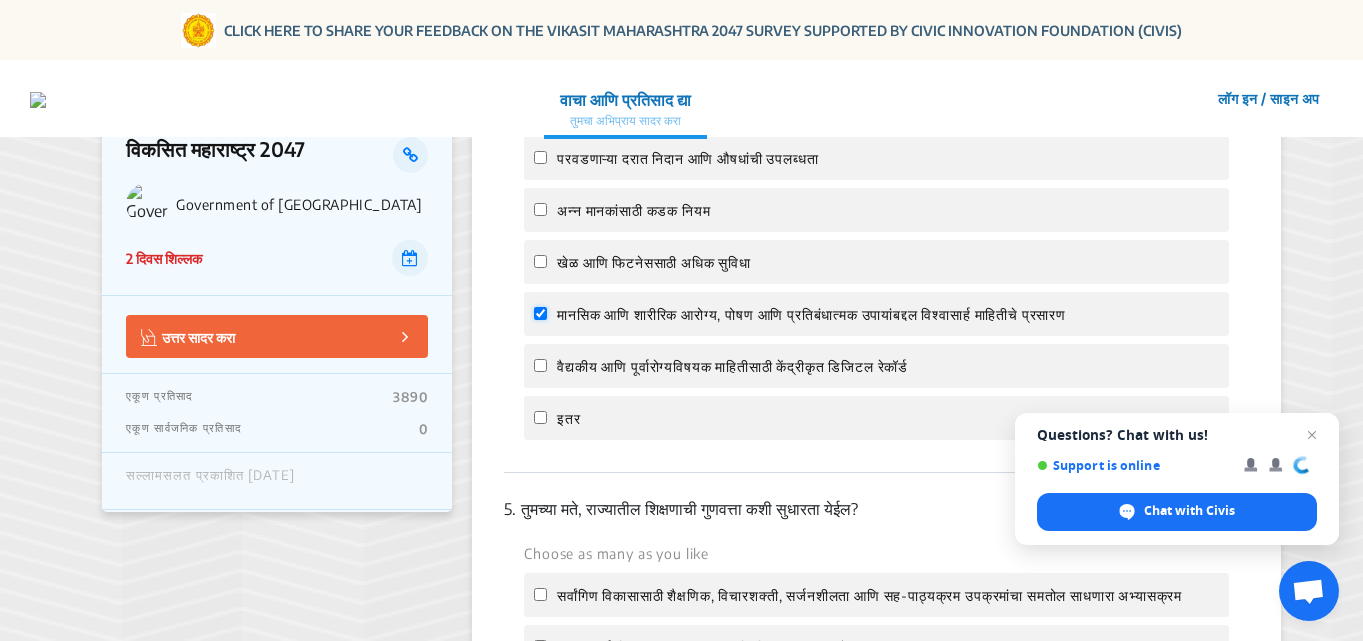 checkbox on "true" 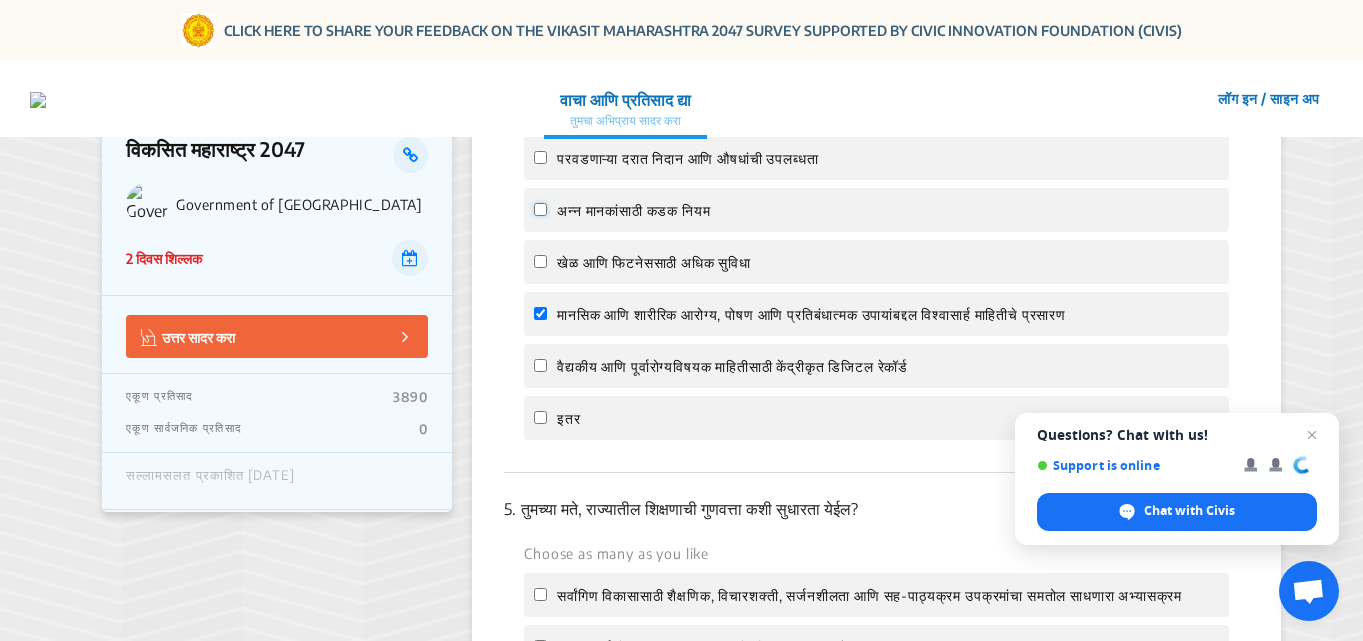 click on "अन्न मानकांसाठी कडक नियम" 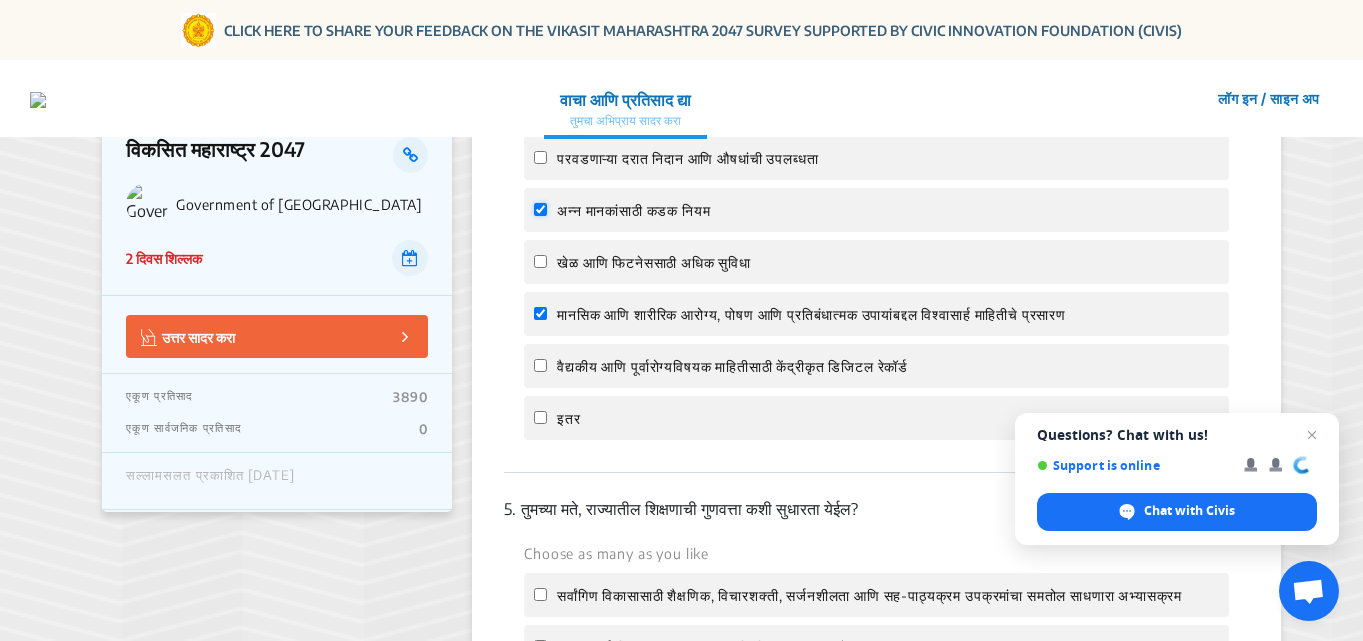 checkbox on "true" 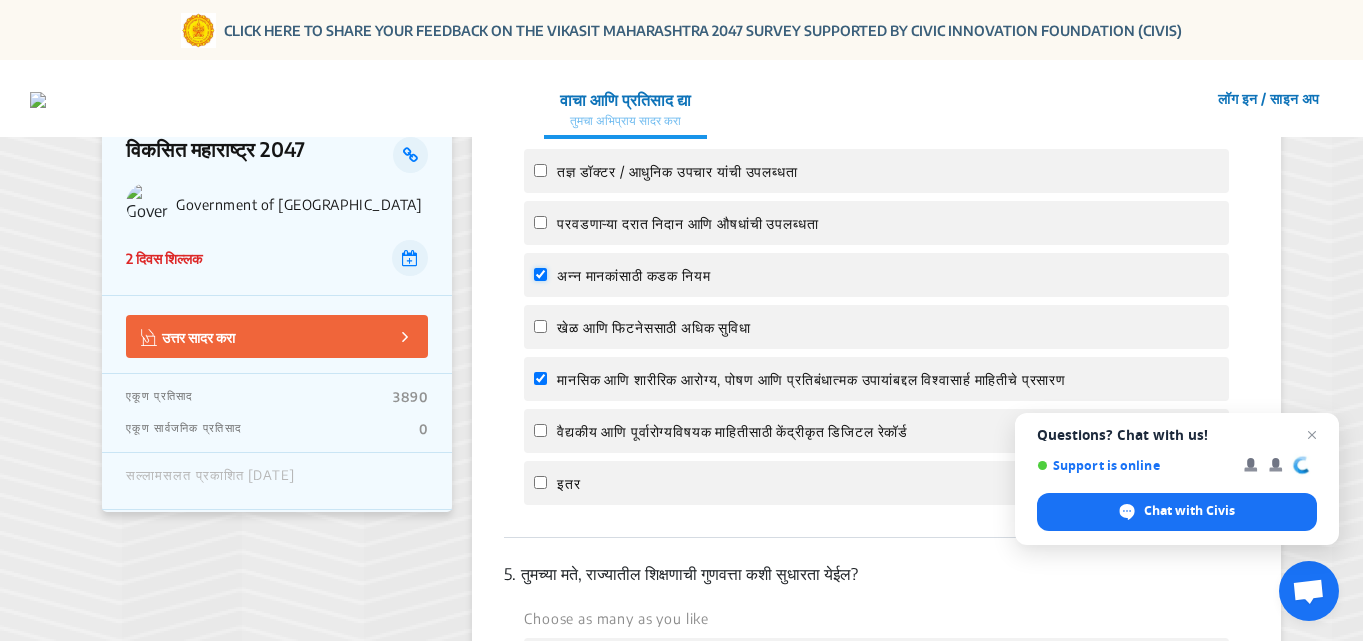 scroll, scrollTop: 1714, scrollLeft: 0, axis: vertical 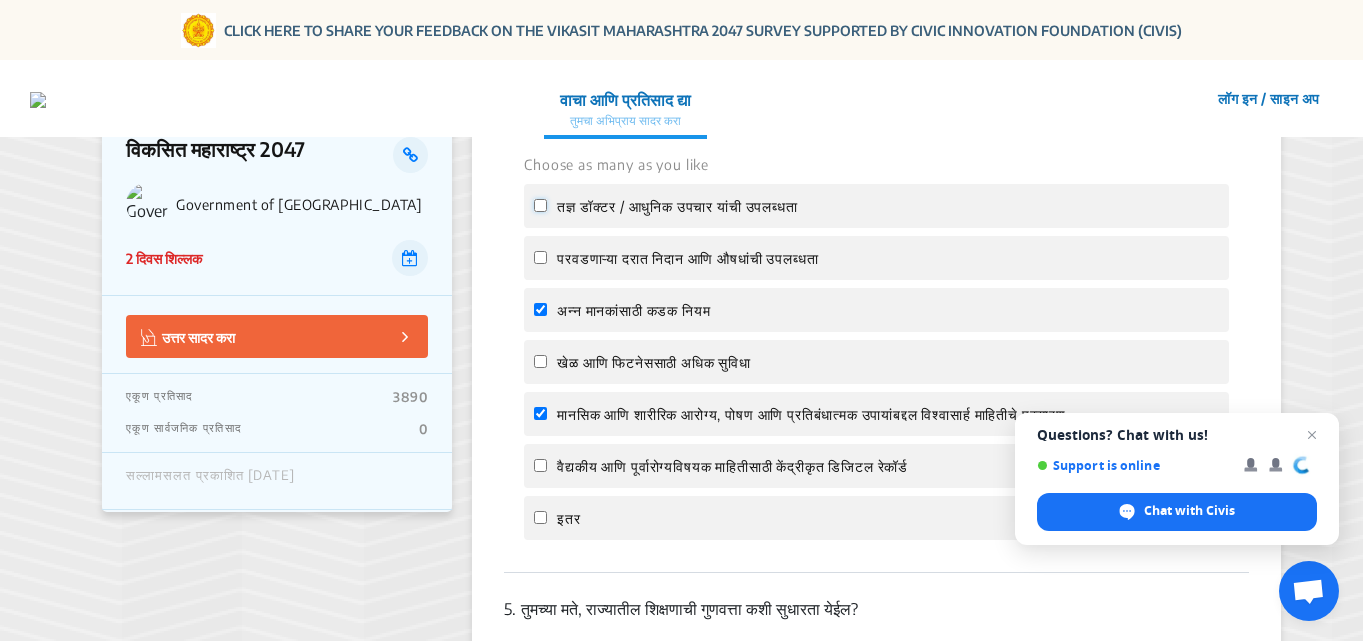 click on "तज्ञ डॉक्टर / आधुनिक उपचार यांची उपलब्धता" 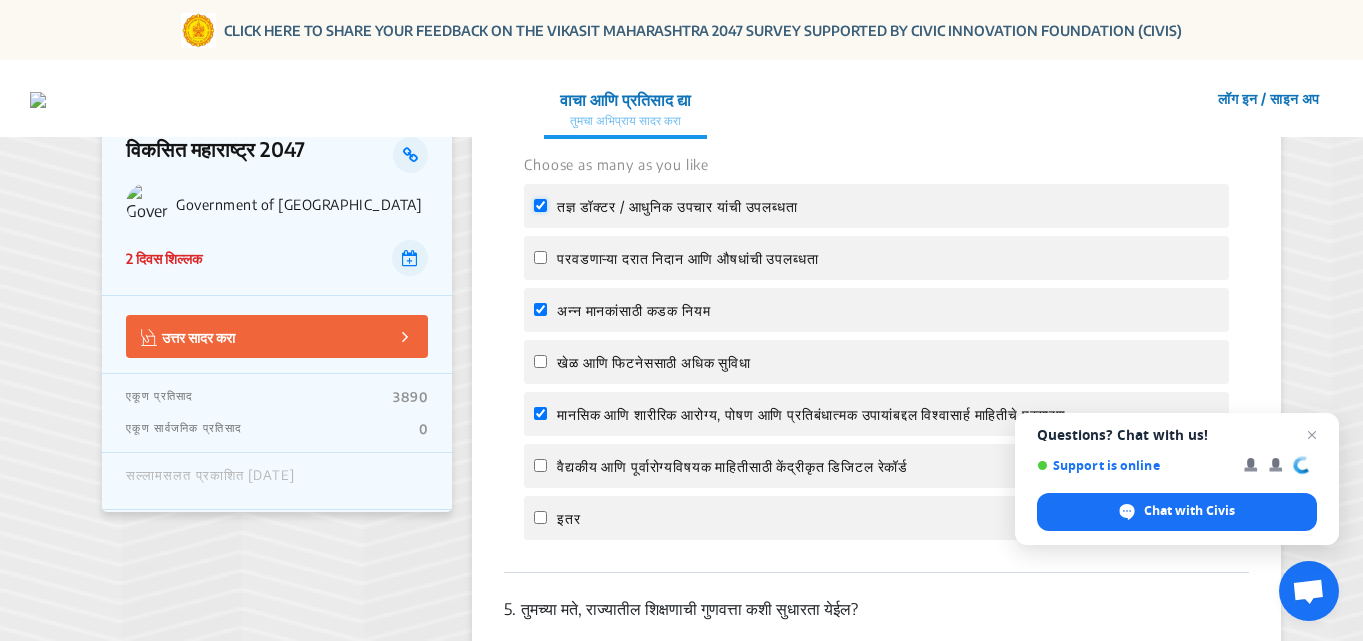 checkbox on "true" 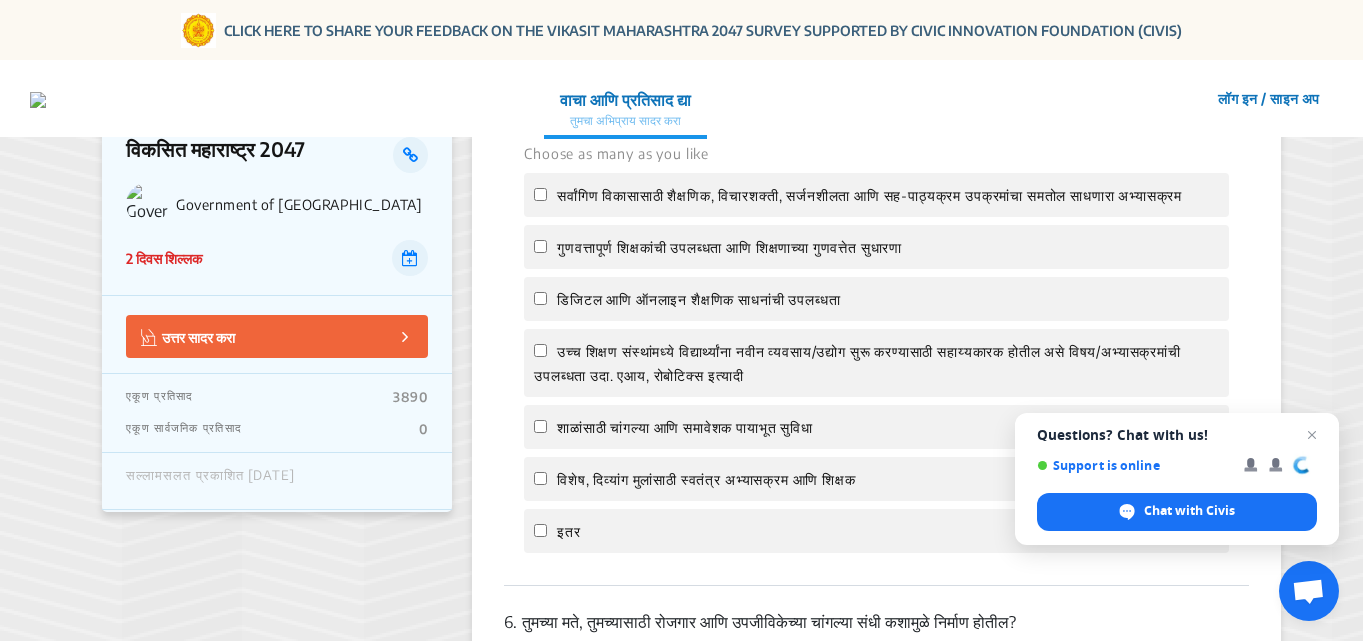 scroll, scrollTop: 2114, scrollLeft: 0, axis: vertical 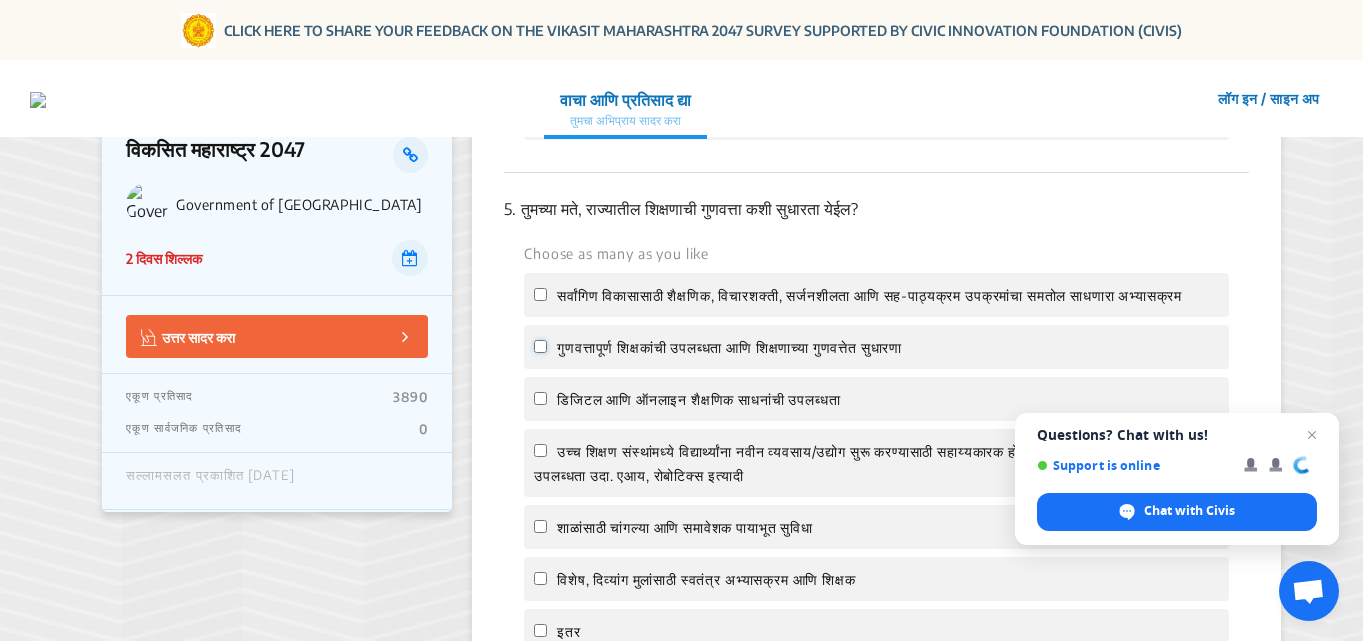 click on "गुणवत्तापूर्ण शिक्षकांची उपलब्धता आणि शिक्षणाच्या गुणवत्तेत सुधारणा" 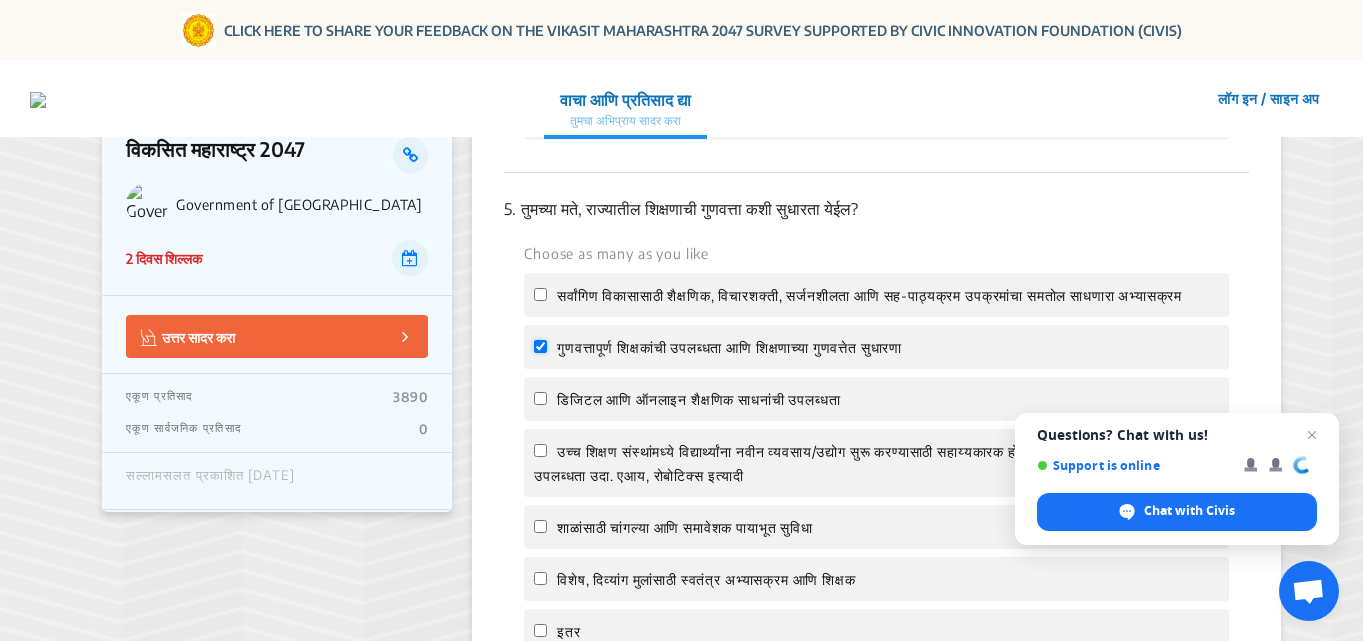 checkbox on "true" 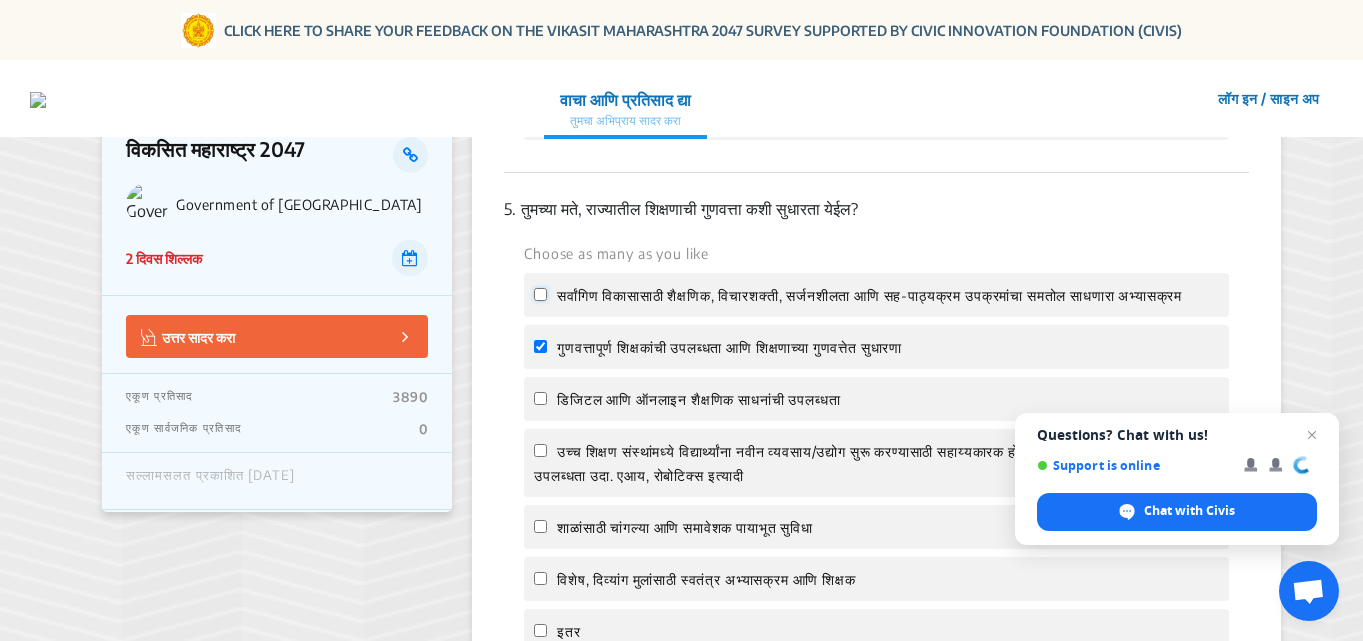 click on "सर्वांगिण विकासासाठी शैक्षणिक, विचारशक्ती, सर्जनशीलता आणि सह-पाठ्यक्रम उपक्रमांचा समतोल साधणारा अभ्यासक्रम" 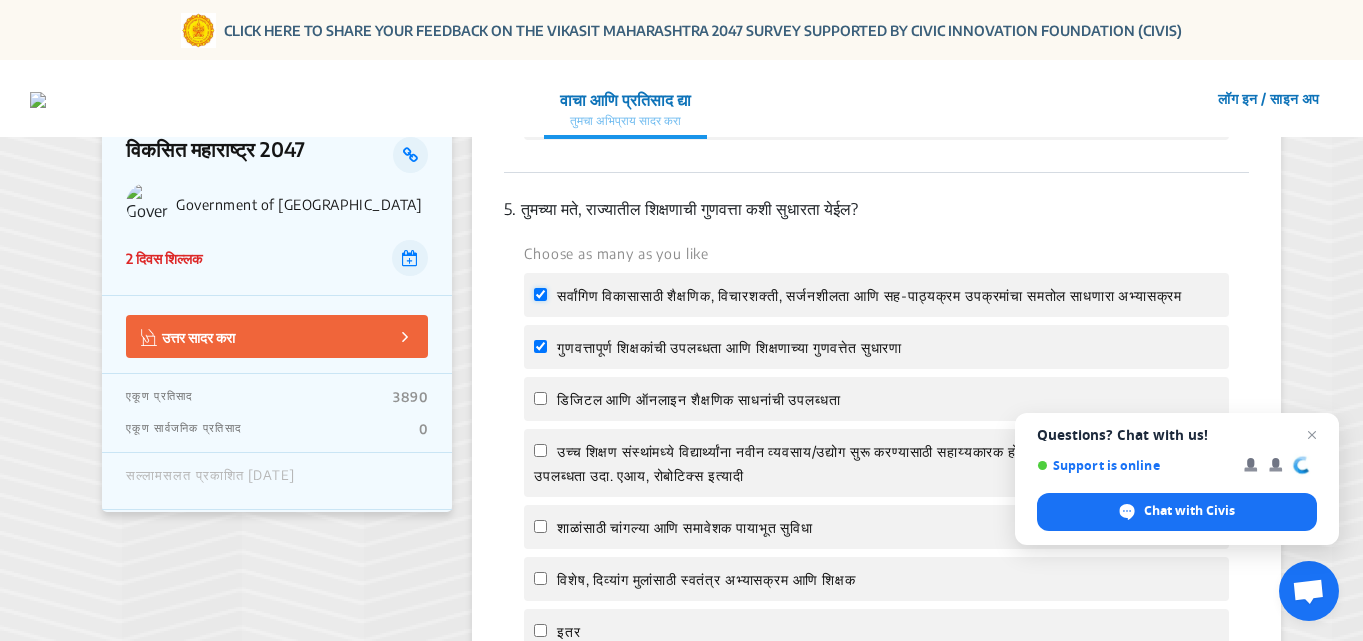 checkbox on "true" 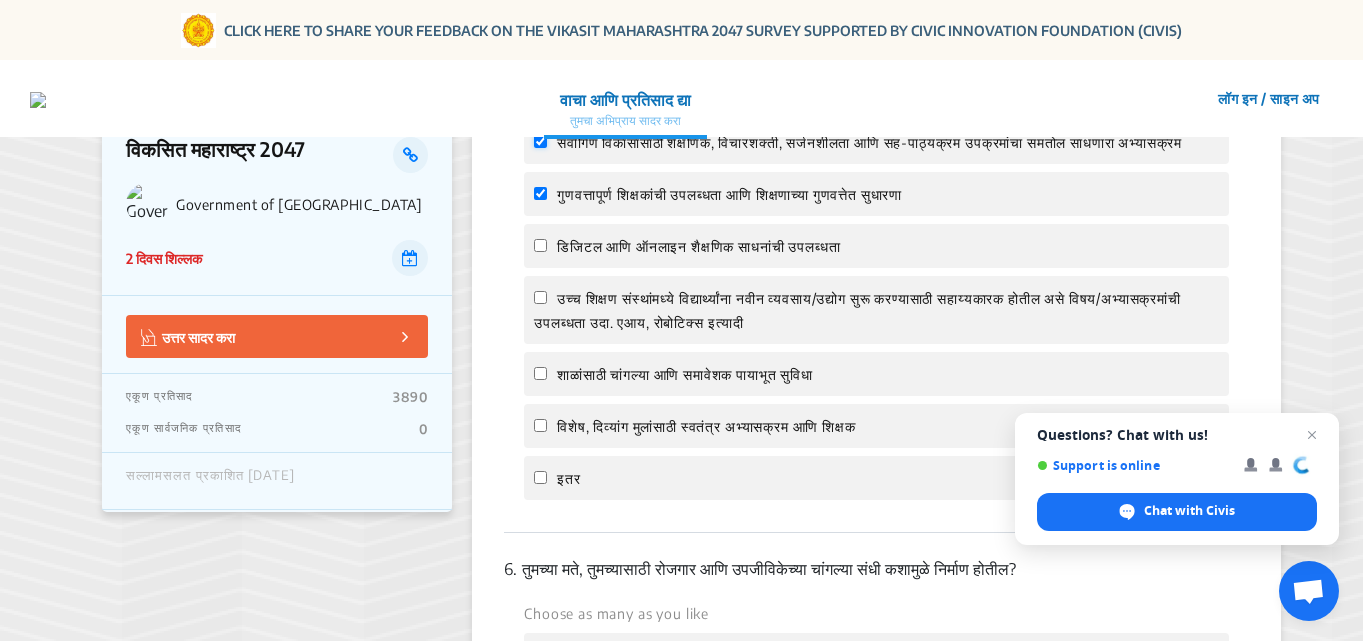 scroll, scrollTop: 2314, scrollLeft: 0, axis: vertical 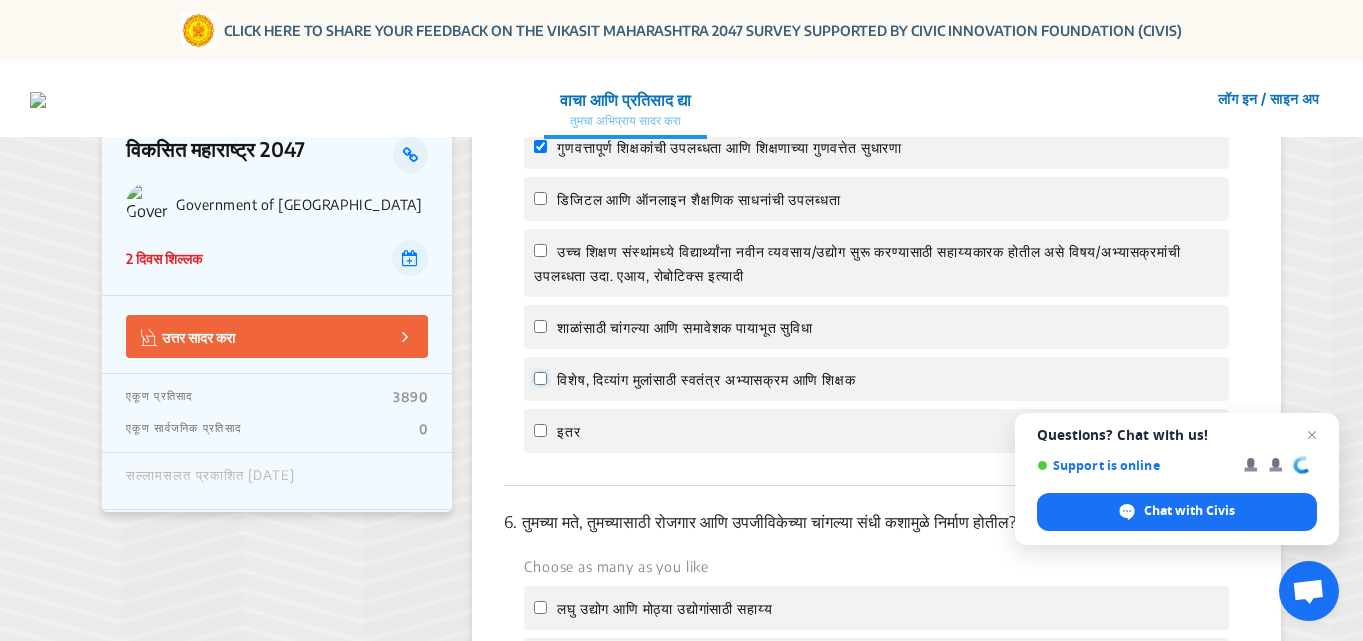 click on "विशेष, दिव्यांग मुलांसाठी स्वतंत्र अभ्यासक्रम आणि शिक्षक" 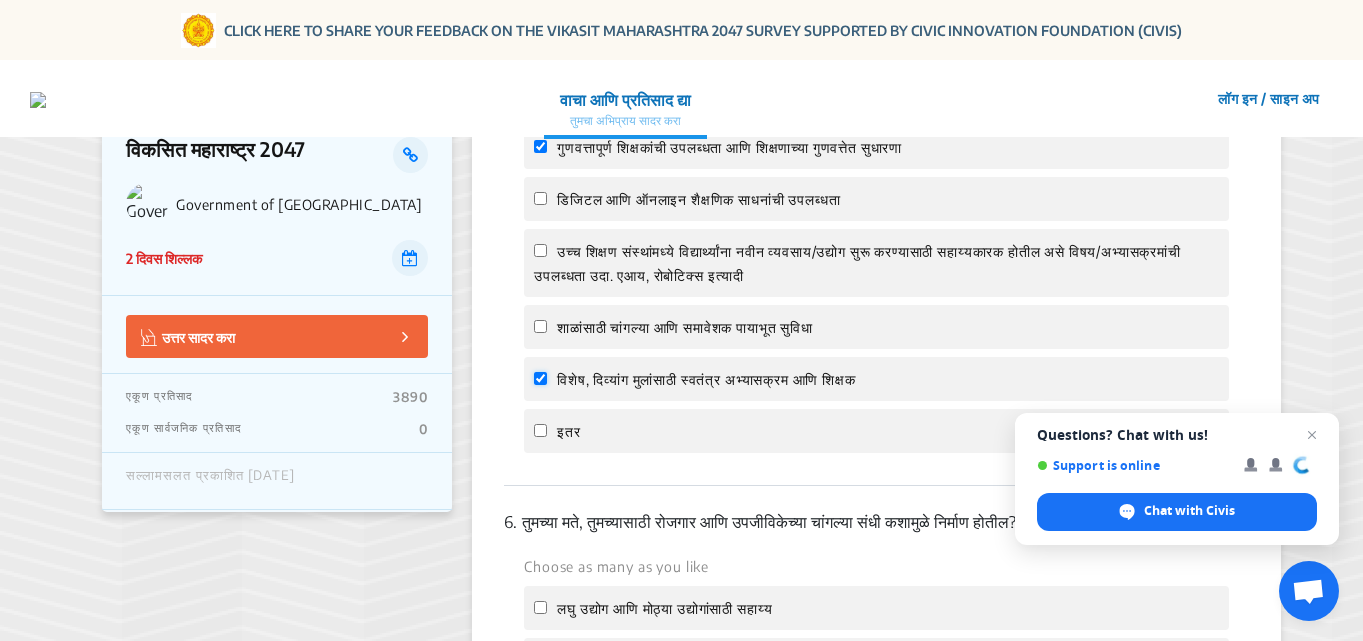 checkbox on "true" 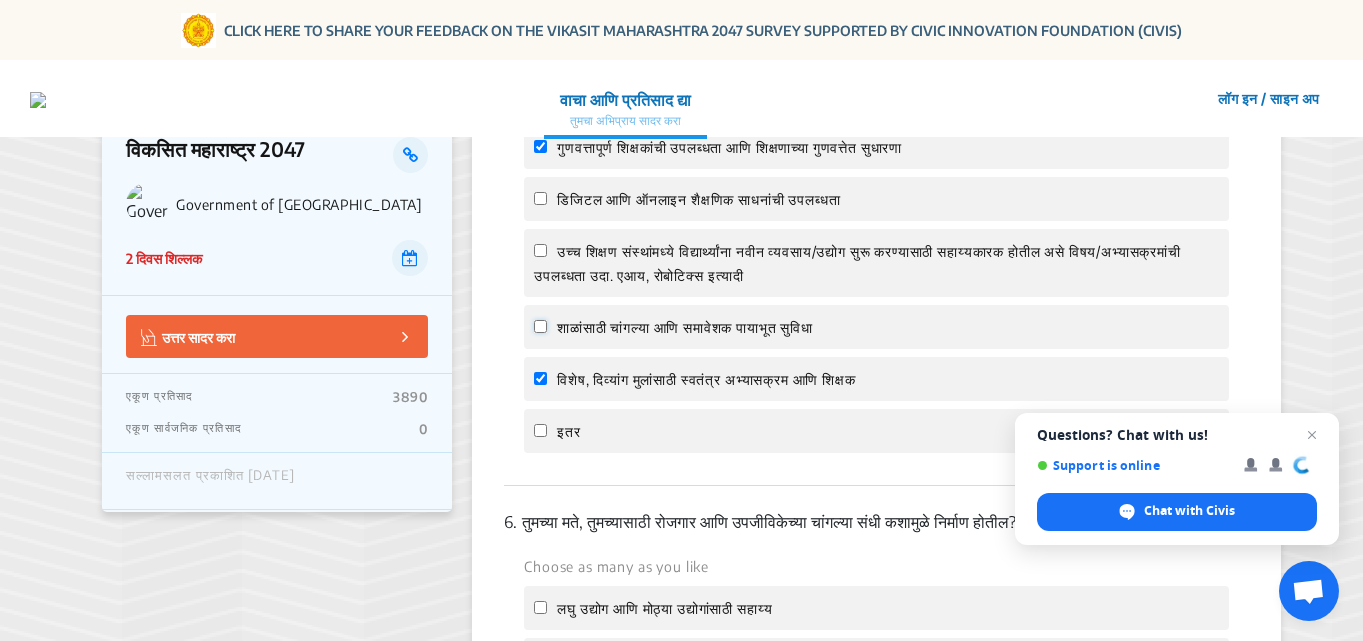 click on "शाळांसाठी चांगल्या आणि समावेशक पायाभूत सुविधा" 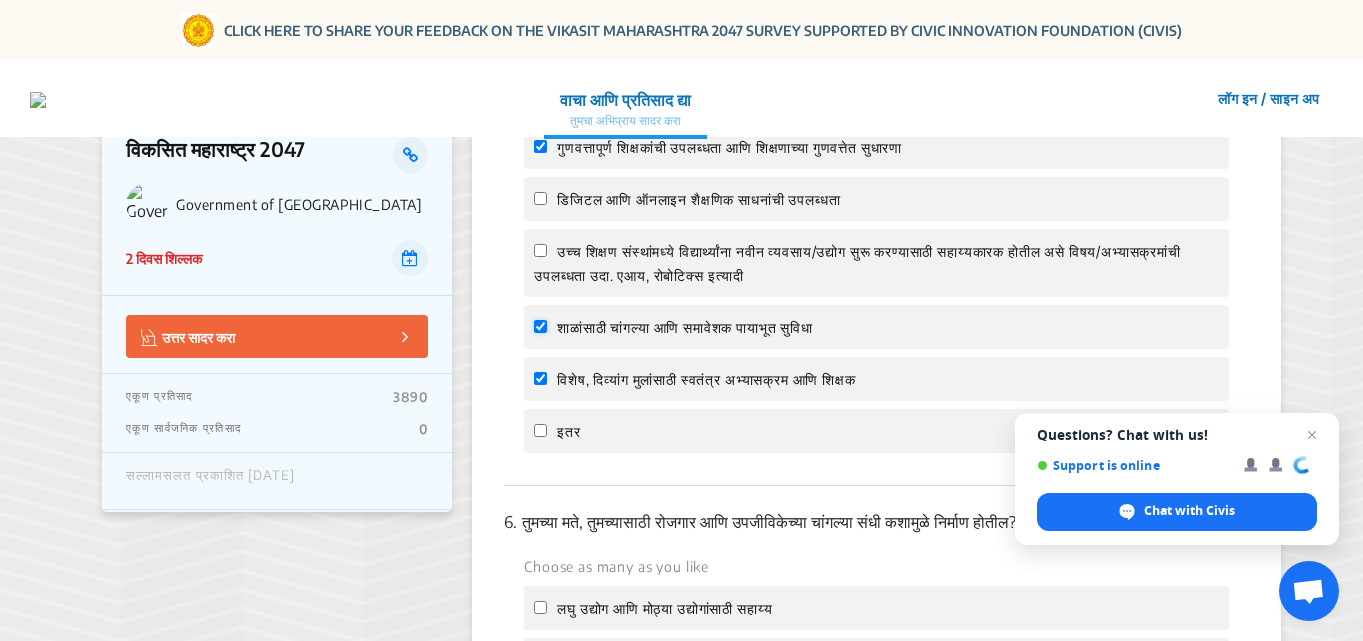 checkbox on "true" 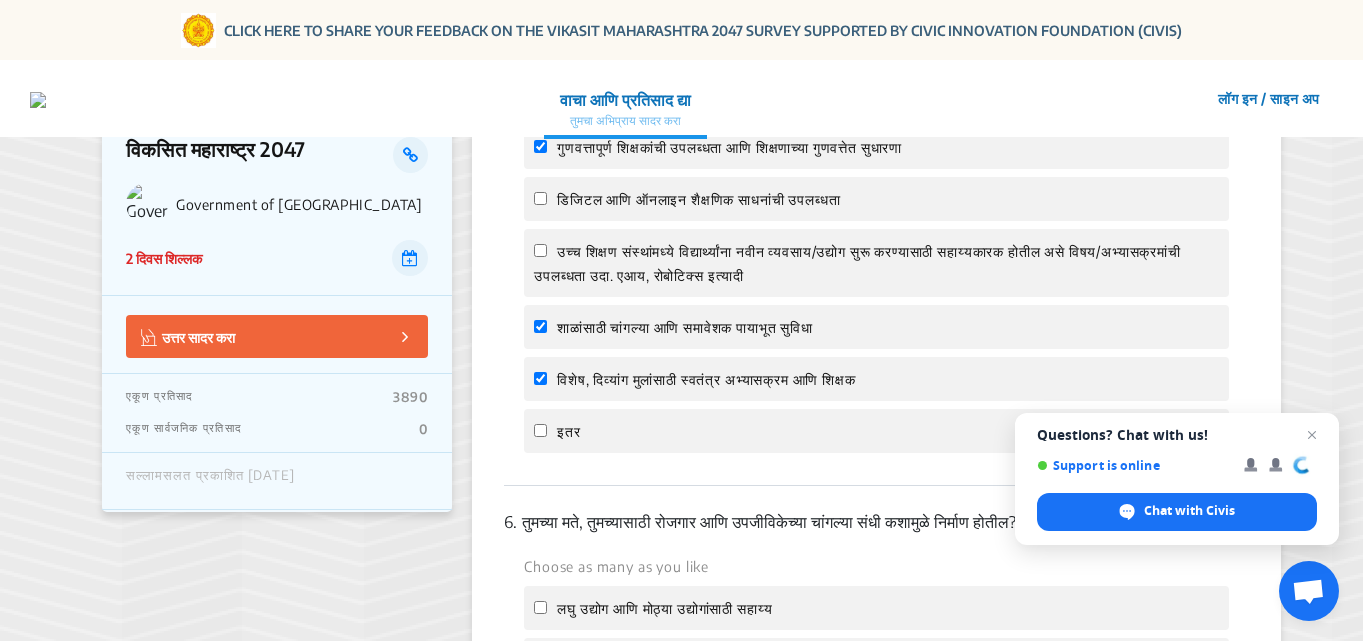 click on "उच्च शिक्षण संस्थांमध्ये विद्यार्थ्यांना नवीन व्यवसाय/उद्योग सुरू करण्यासाठी सहाय्यकारक होतील असे विषय/अभ्यासक्रमांची उपलब्धता उदा. एआय, रोबोटिक्स इत्यादी" 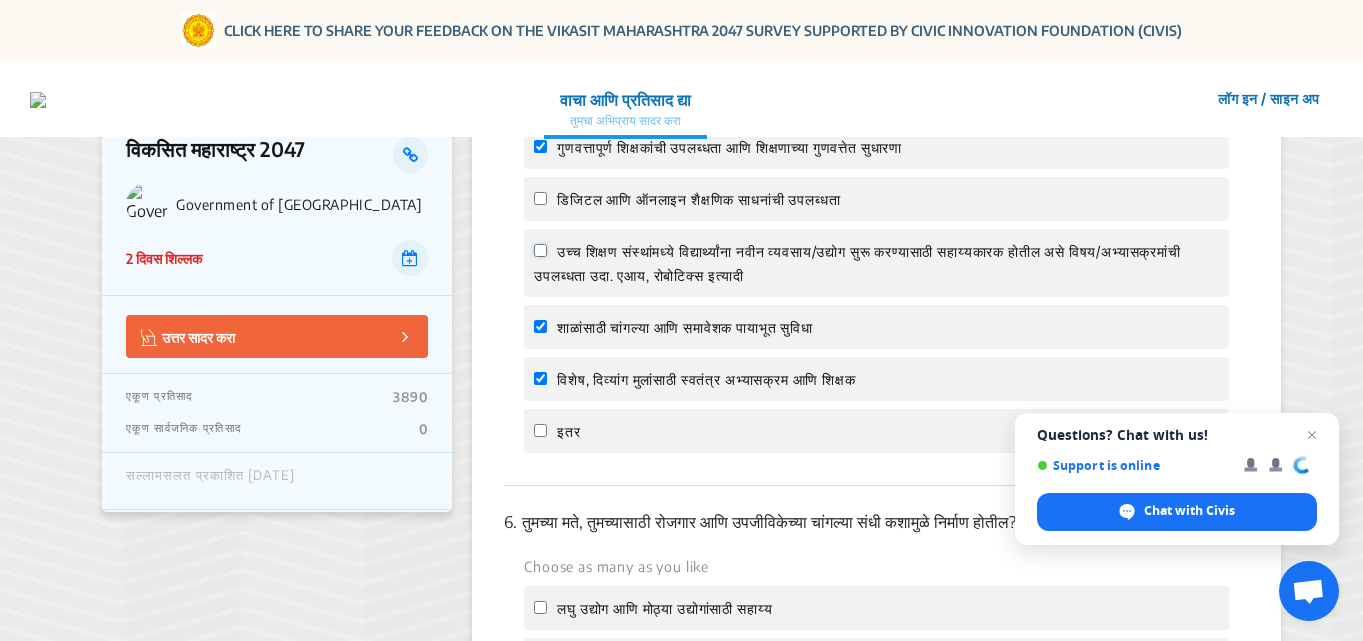 click on "उच्च शिक्षण संस्थांमध्ये विद्यार्थ्यांना नवीन व्यवसाय/उद्योग सुरू करण्यासाठी सहाय्यकारक होतील असे विषय/अभ्यासक्रमांची उपलब्धता उदा. एआय, रोबोटिक्स इत्यादी" 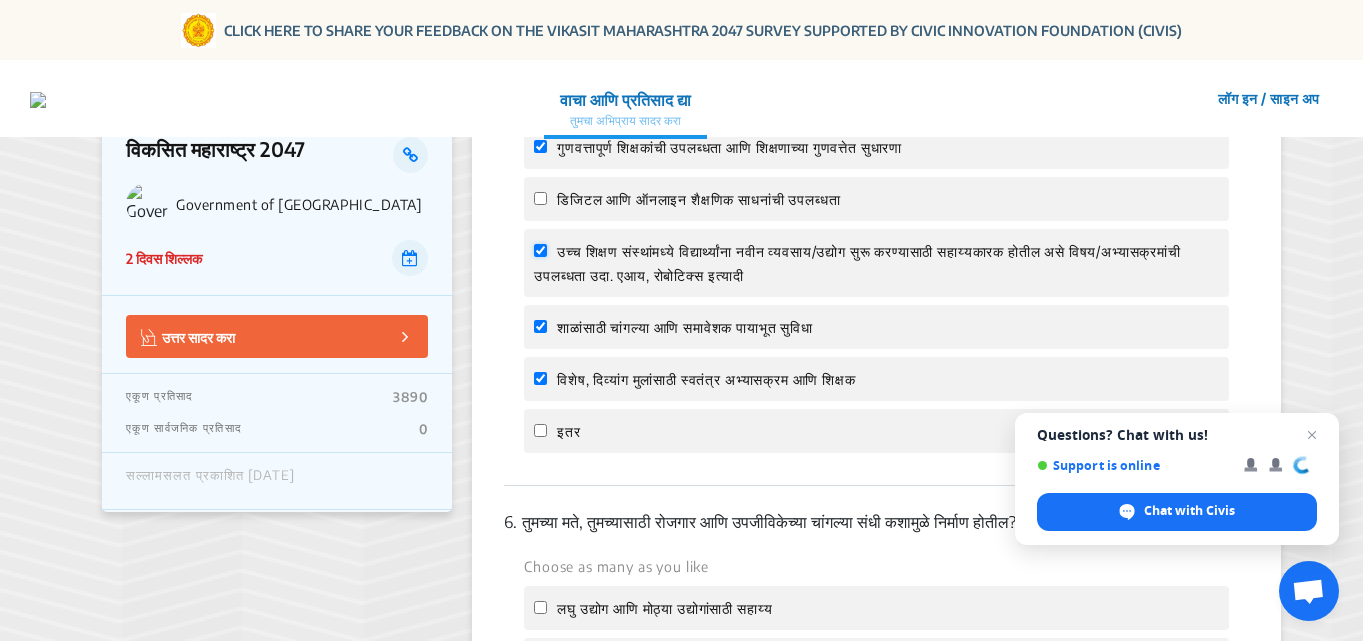 checkbox on "true" 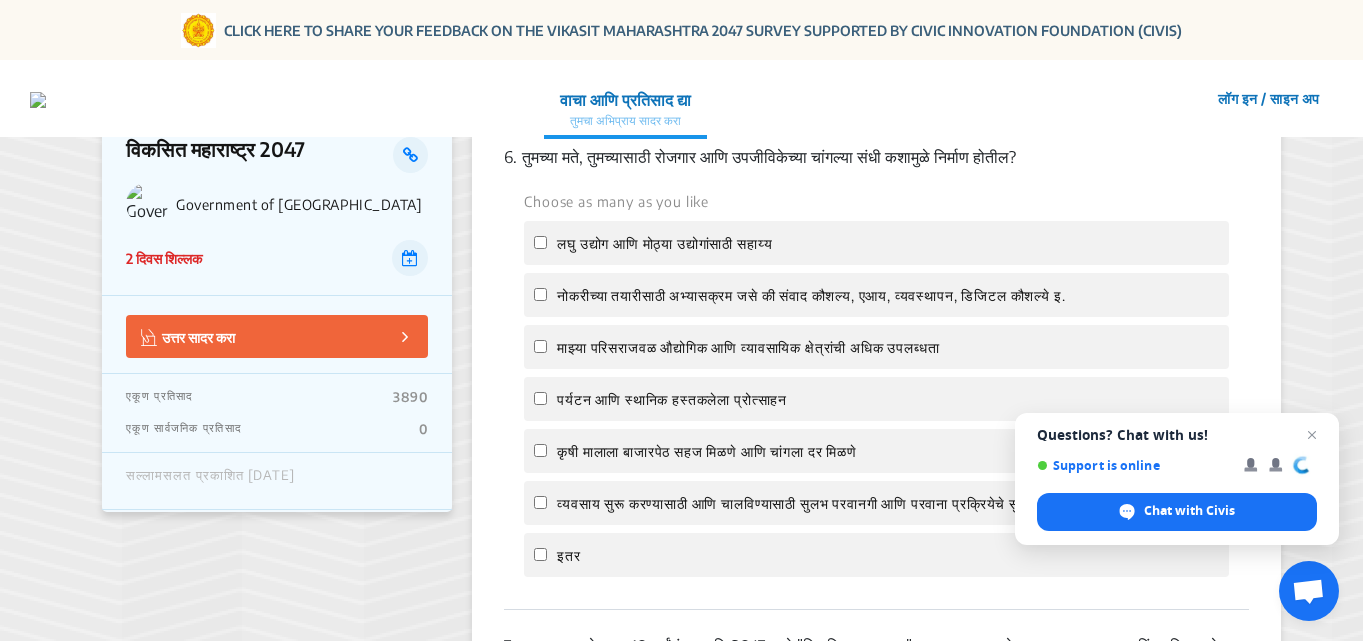 scroll, scrollTop: 2714, scrollLeft: 0, axis: vertical 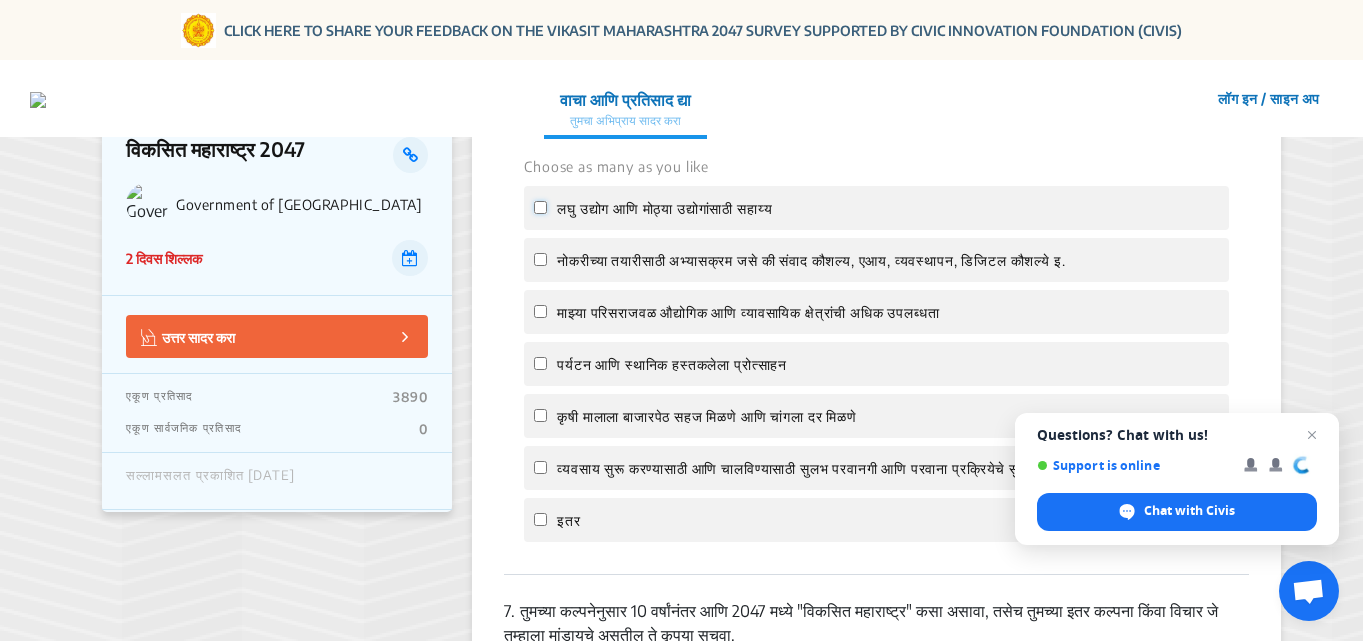 click on "लघु उद्योग आणि  मोठ्या उद्योगांसाठी सहाय्य" 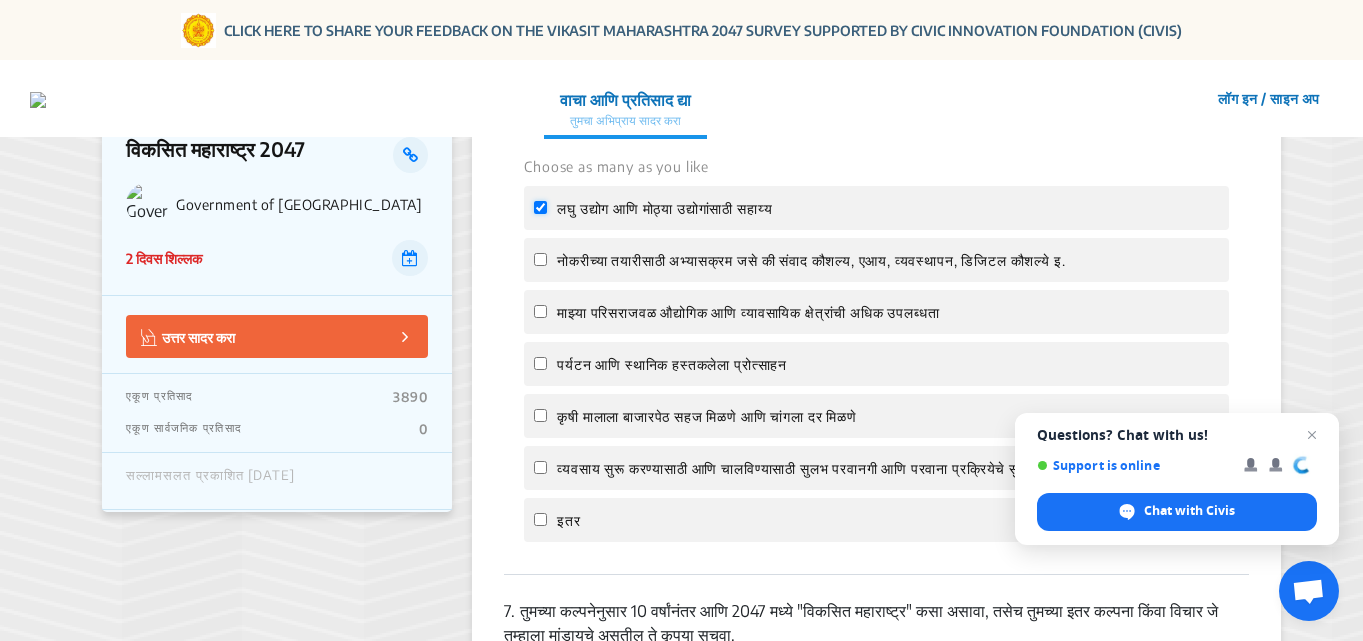 checkbox on "true" 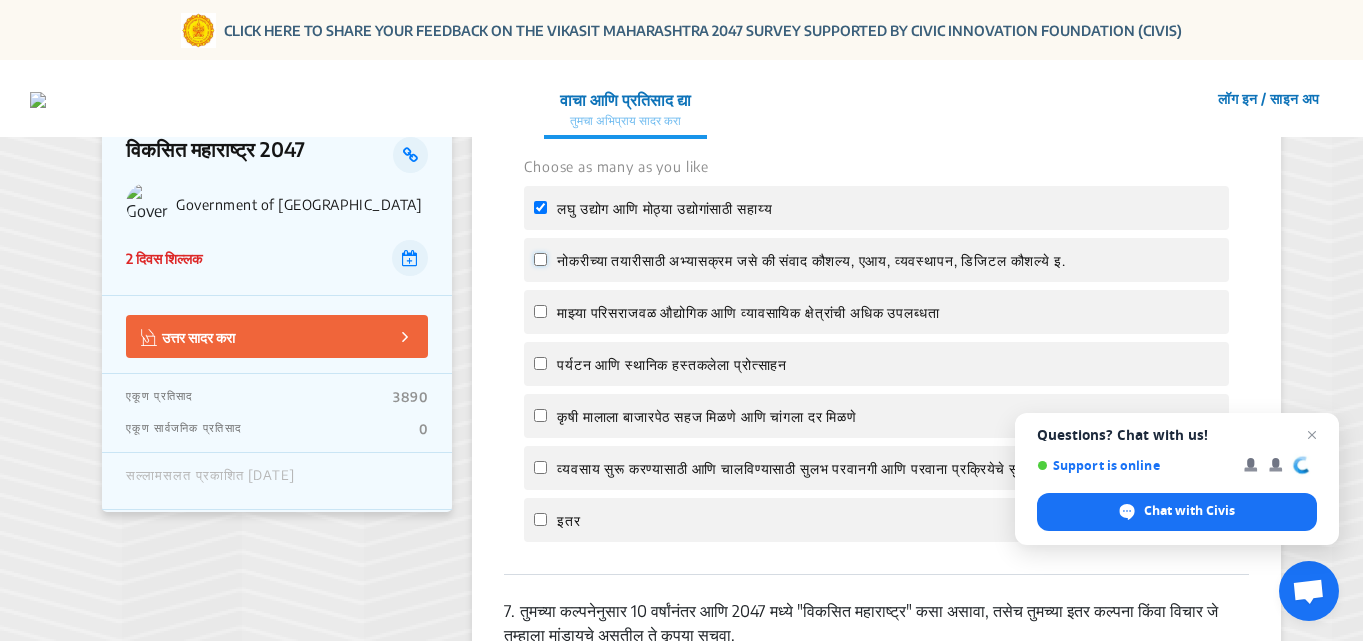 click on "नोकरीच्या तयारीसाठी अभ्यासक्रम जसे की संवाद कौशल्य, एआय, व्यवस्थापन, डिजिटल कौशल्ये इ." 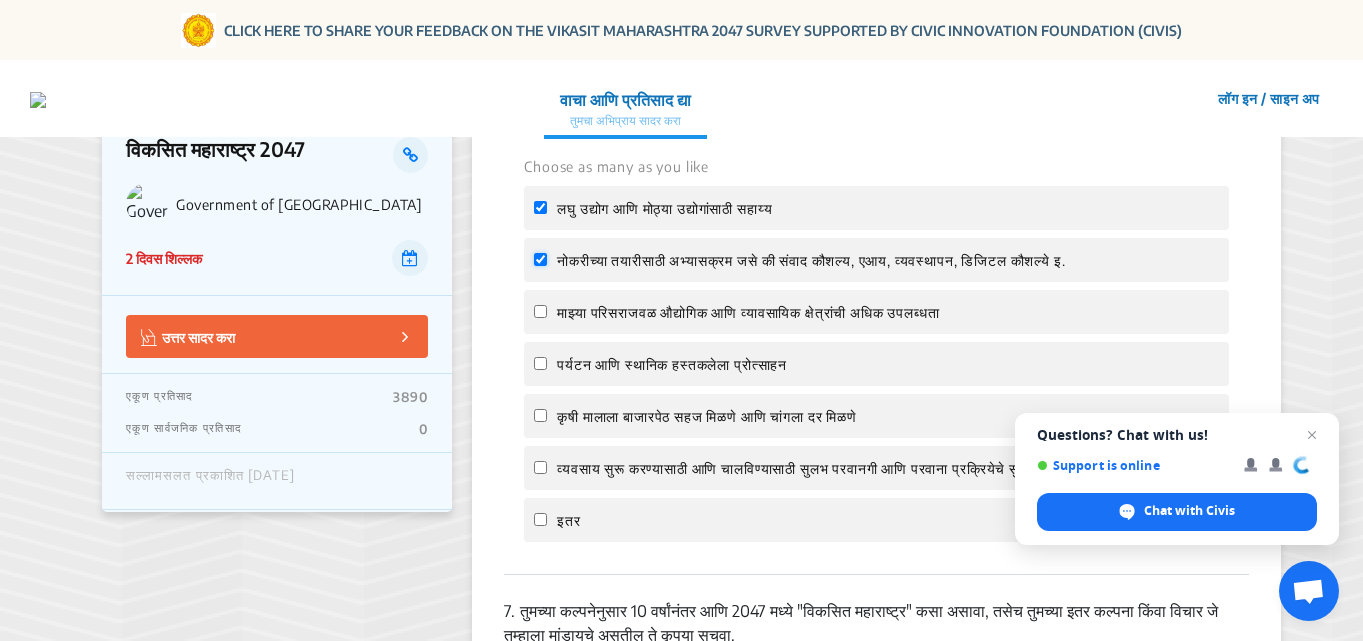 checkbox on "true" 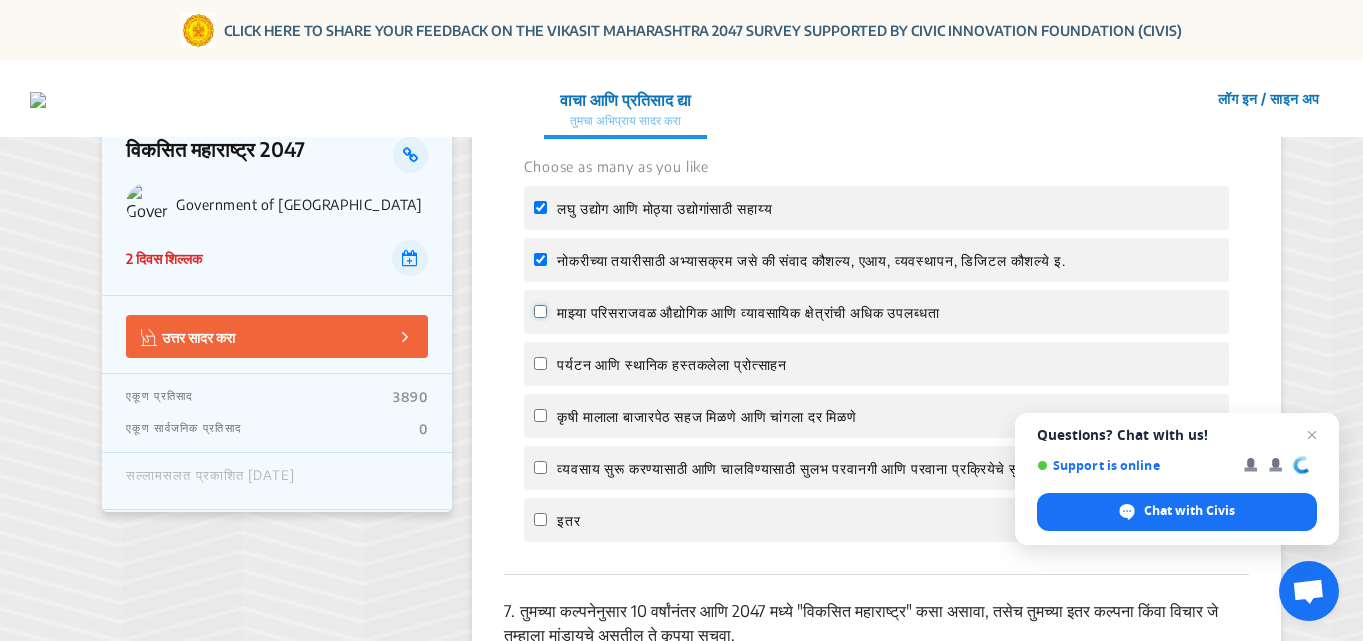 click on "माझ्या परिसराजवळ  औद्योगिक आणि व्यावसायिक क्षेत्रांची अधिक उपलब्धता" 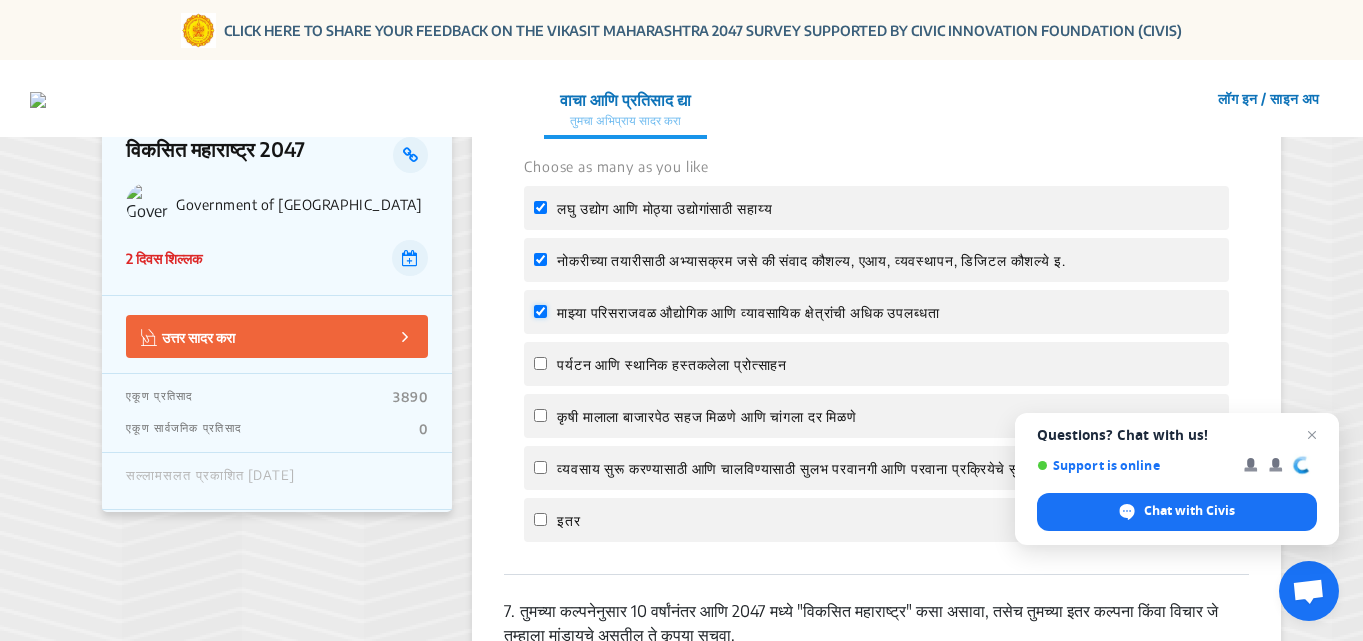 checkbox on "true" 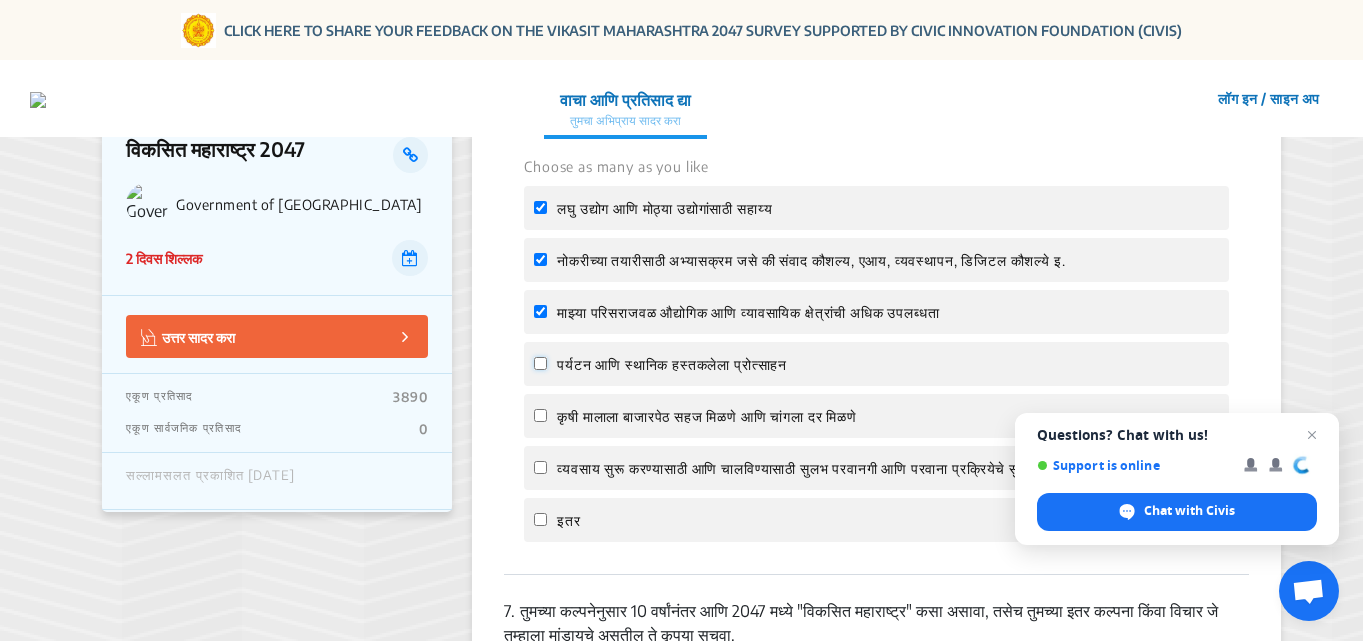 click on "पर्यटन आणि स्थानिक हस्तकलेला प्रोत्साहन" 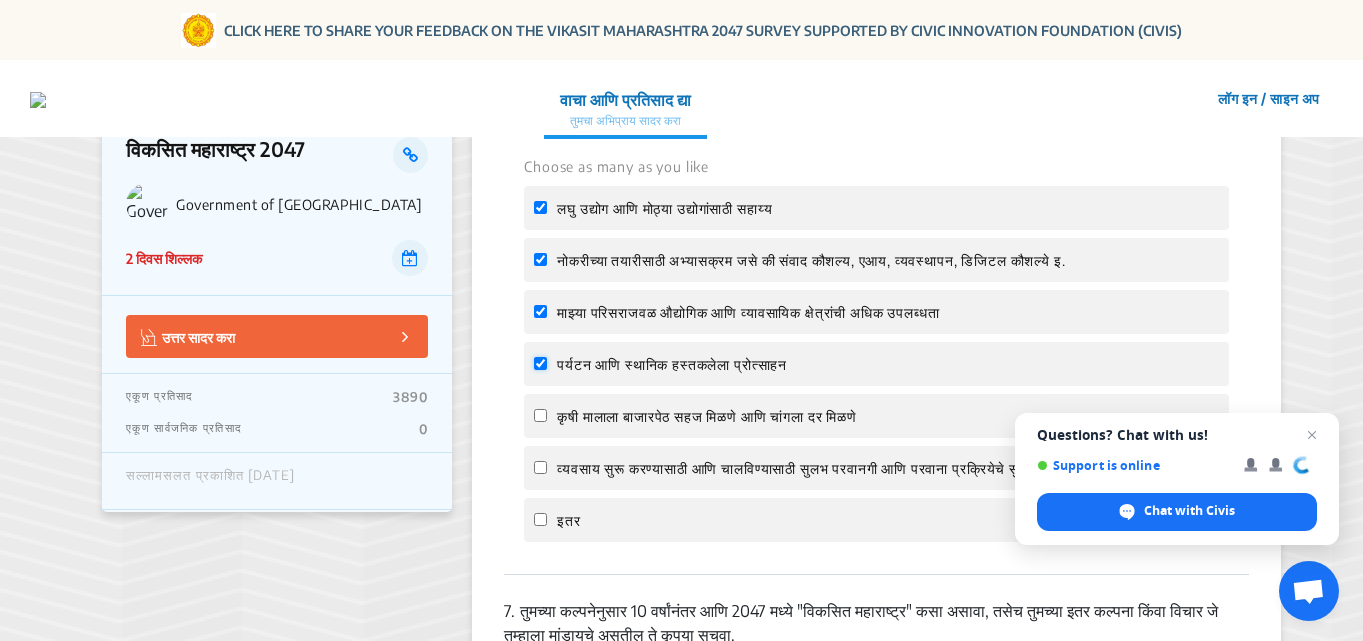 checkbox on "true" 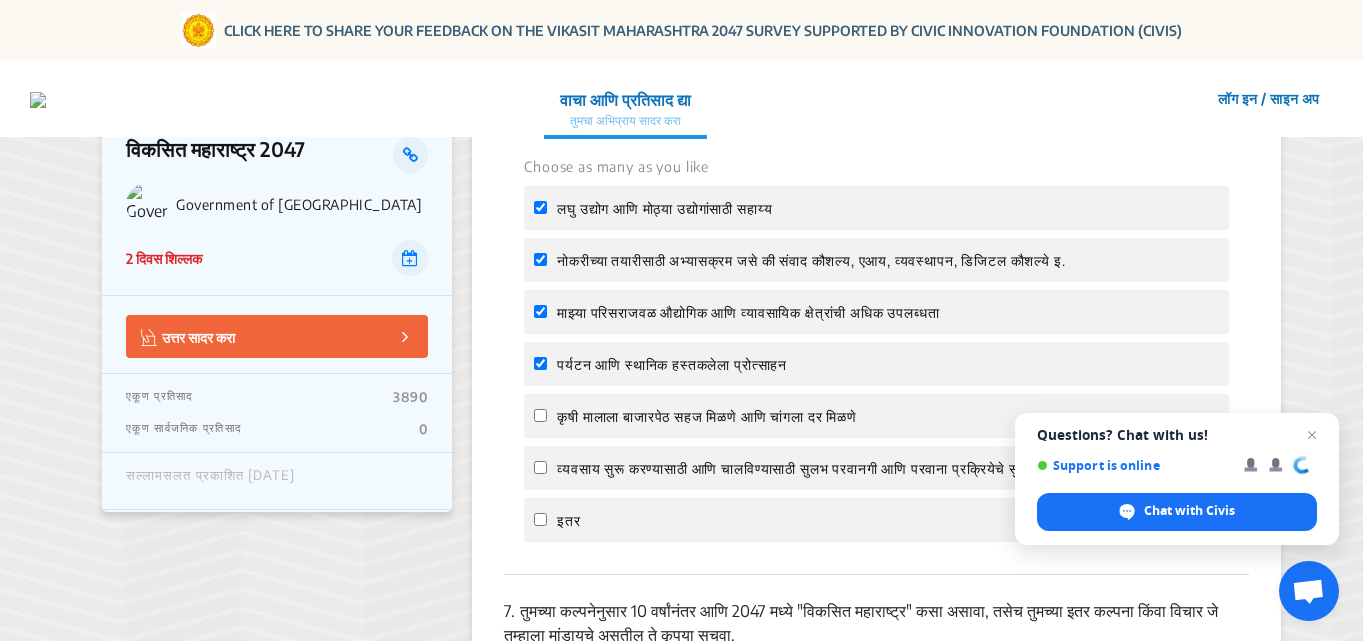 click on "कृषी मालाला बाजारपेठ सहज मिळणे आणि चांगला दर मिळणे" 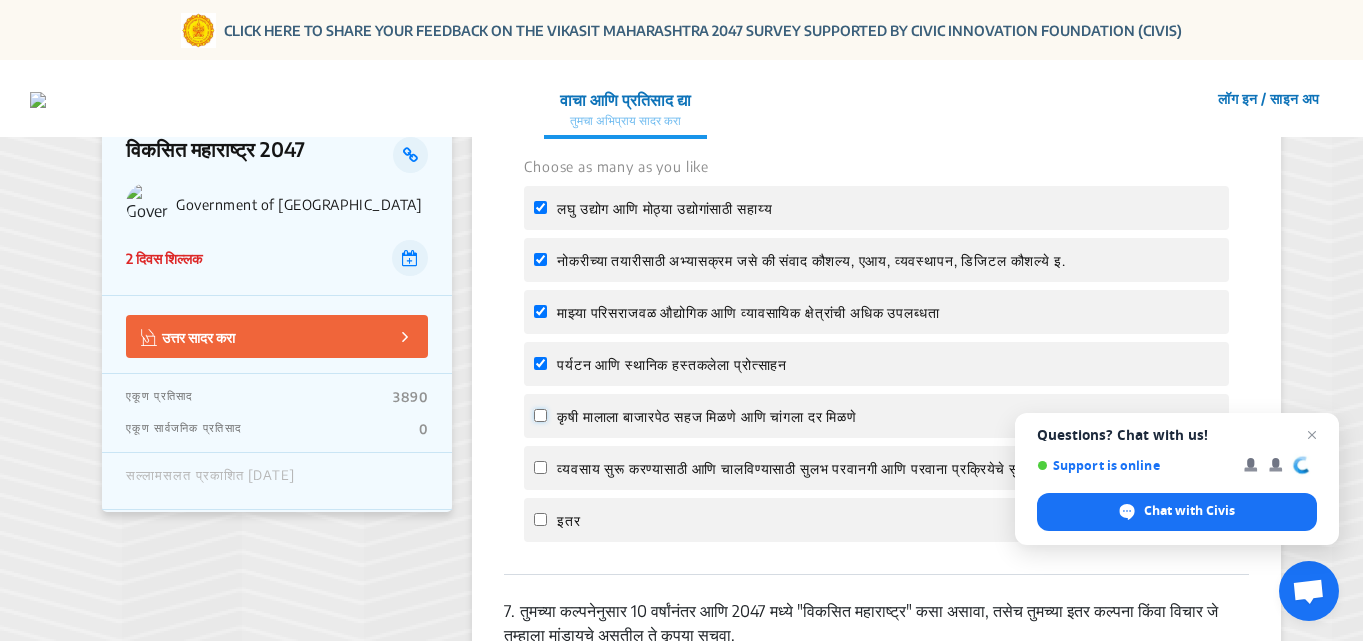 click on "कृषी मालाला बाजारपेठ सहज मिळणे आणि चांगला दर मिळणे" 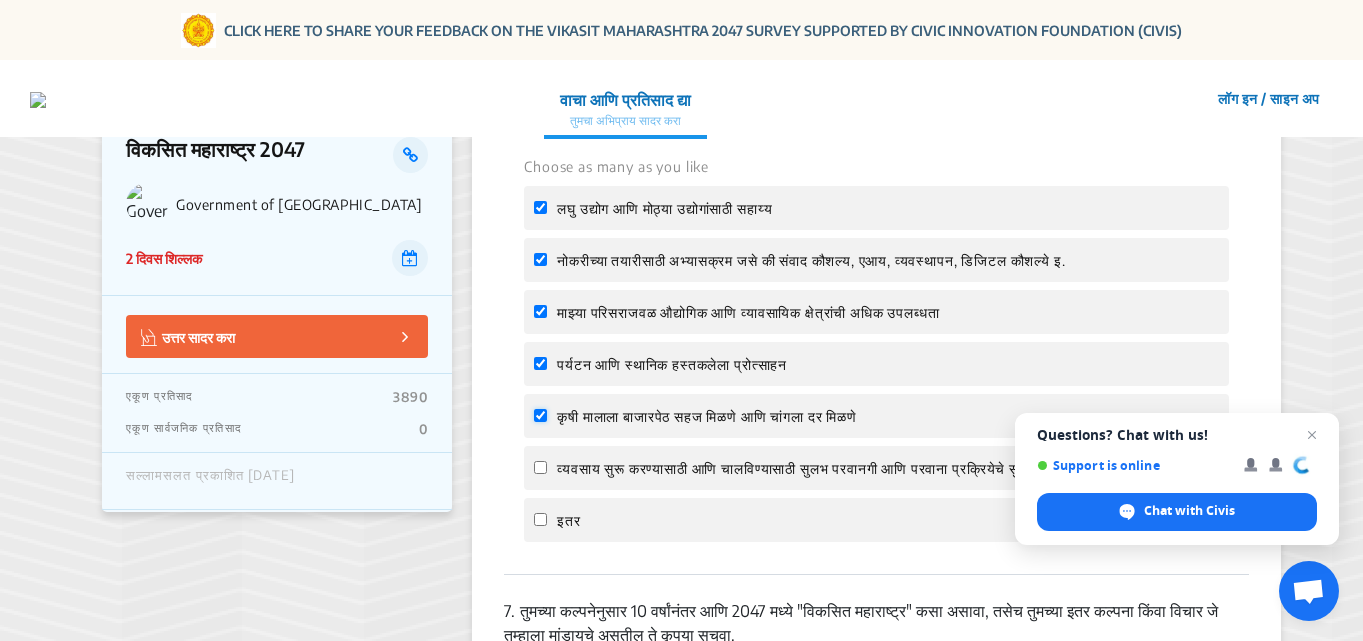 checkbox on "true" 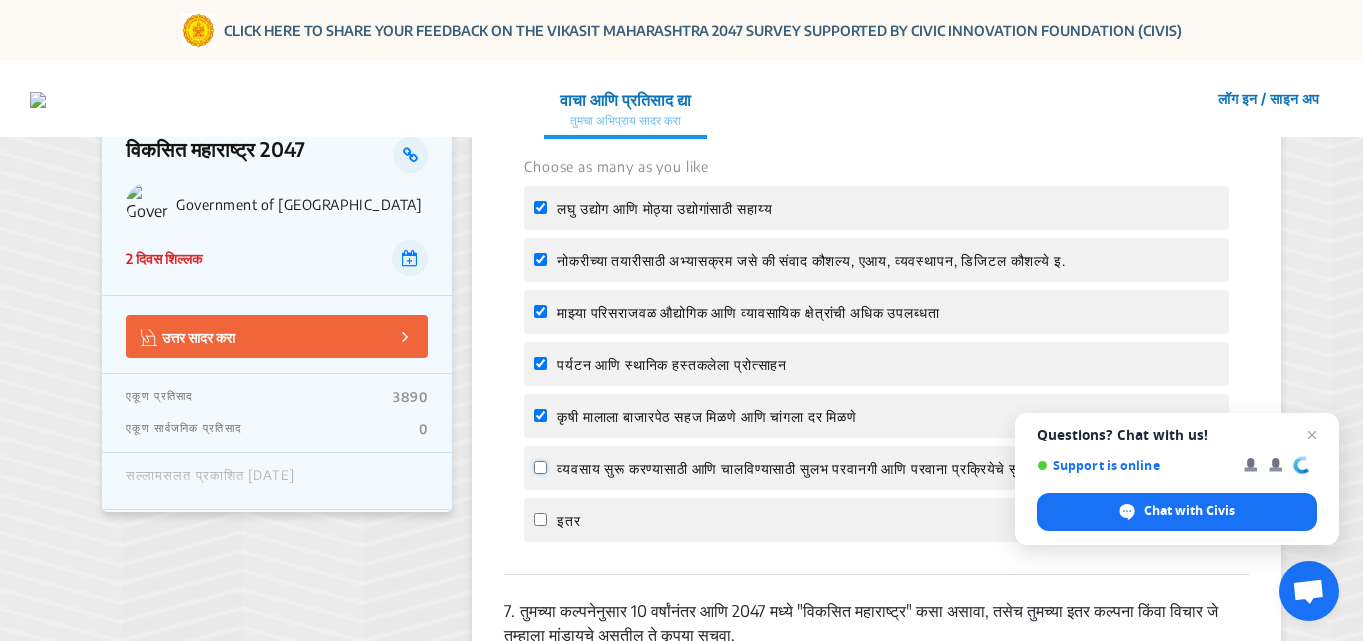 click on "व्यवसाय सुरू करण्यासाठी आणि चालविण्यासाठी सुलभ परवानगी आणि परवाना प्रक्रियेचे सुलभीकरण." 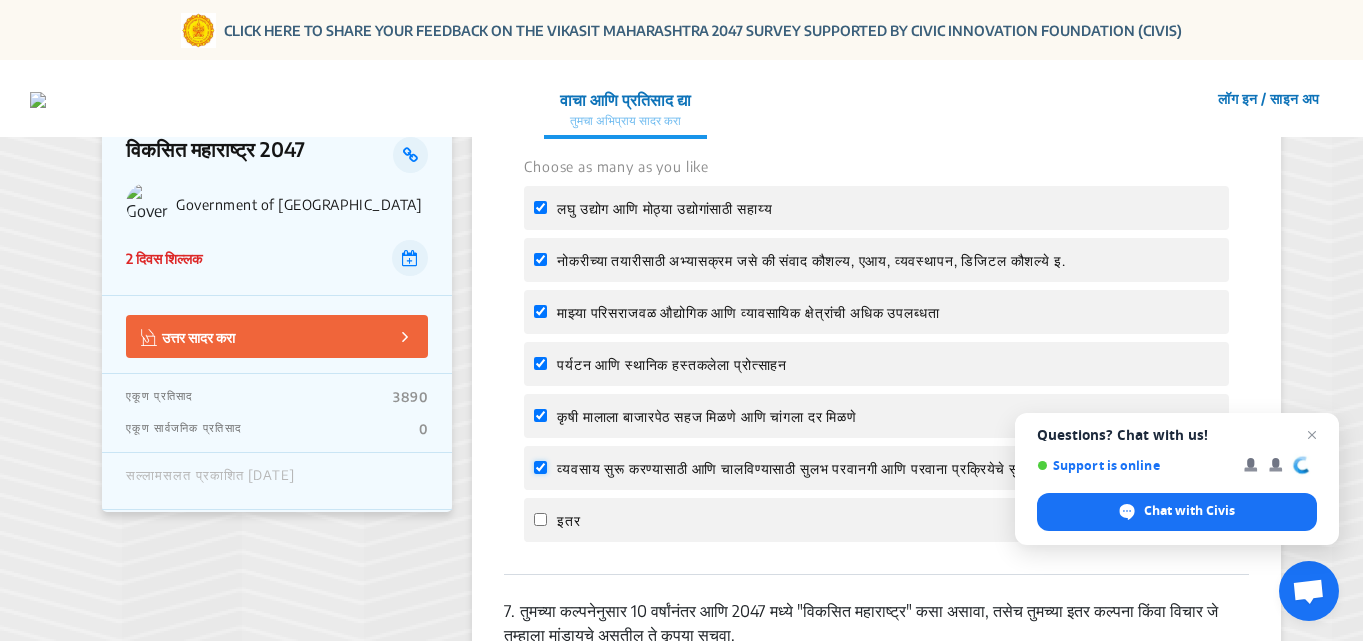 checkbox on "true" 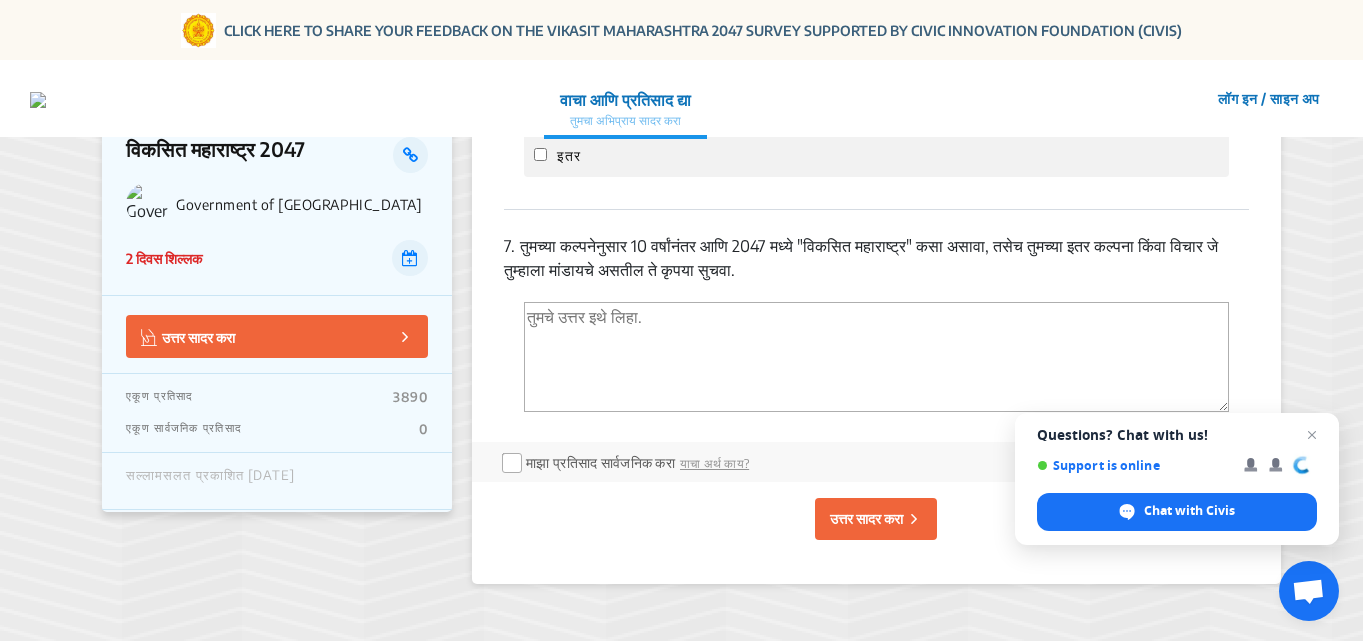 scroll, scrollTop: 3114, scrollLeft: 0, axis: vertical 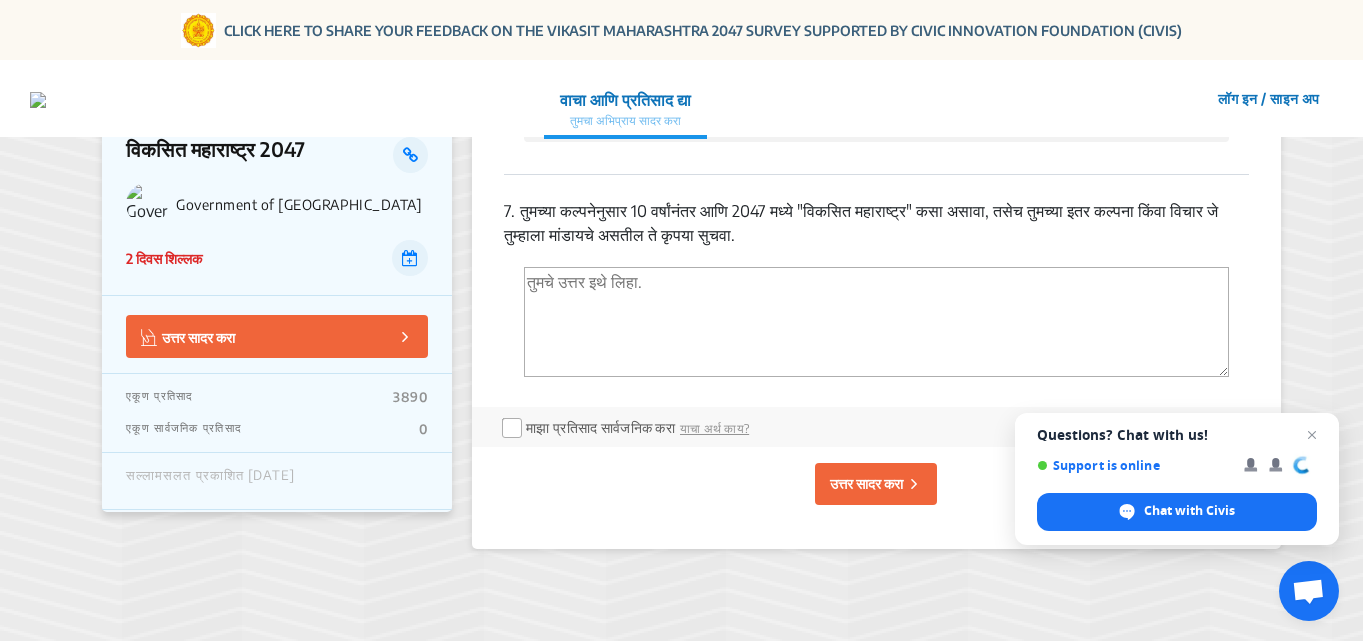click at bounding box center (876, 322) 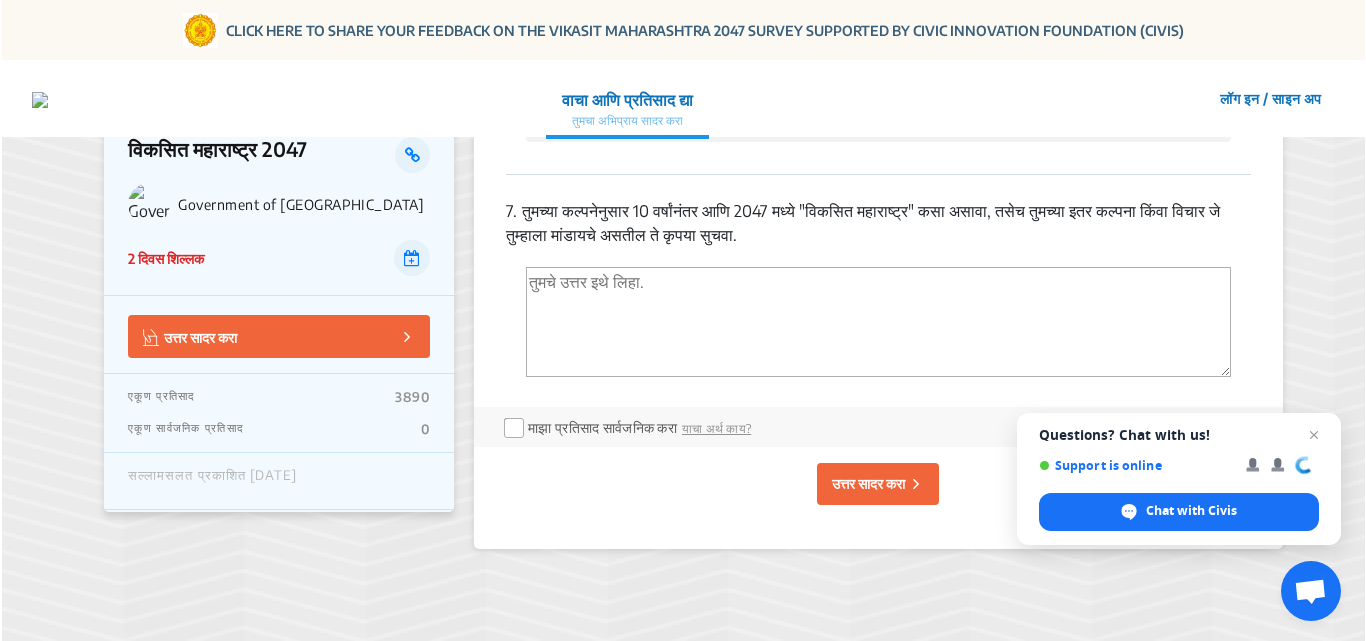 scroll, scrollTop: 3214, scrollLeft: 0, axis: vertical 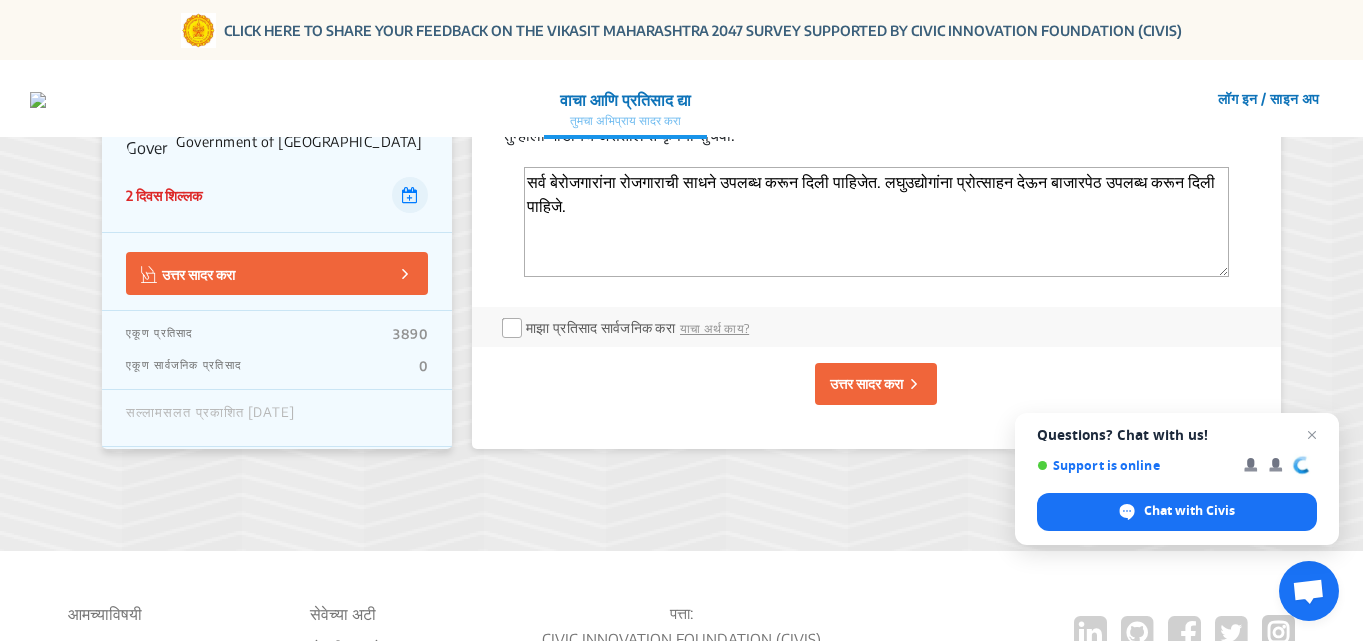 type on "सर्व बेरोजगारांना रोजगाराची साधने उपलब्ध करून दिली पाहिजेत. लघुउद्योगांना प्रोत्साहन देऊन बाजारपेठ उपलब्ध करून दिली पाहिजे." 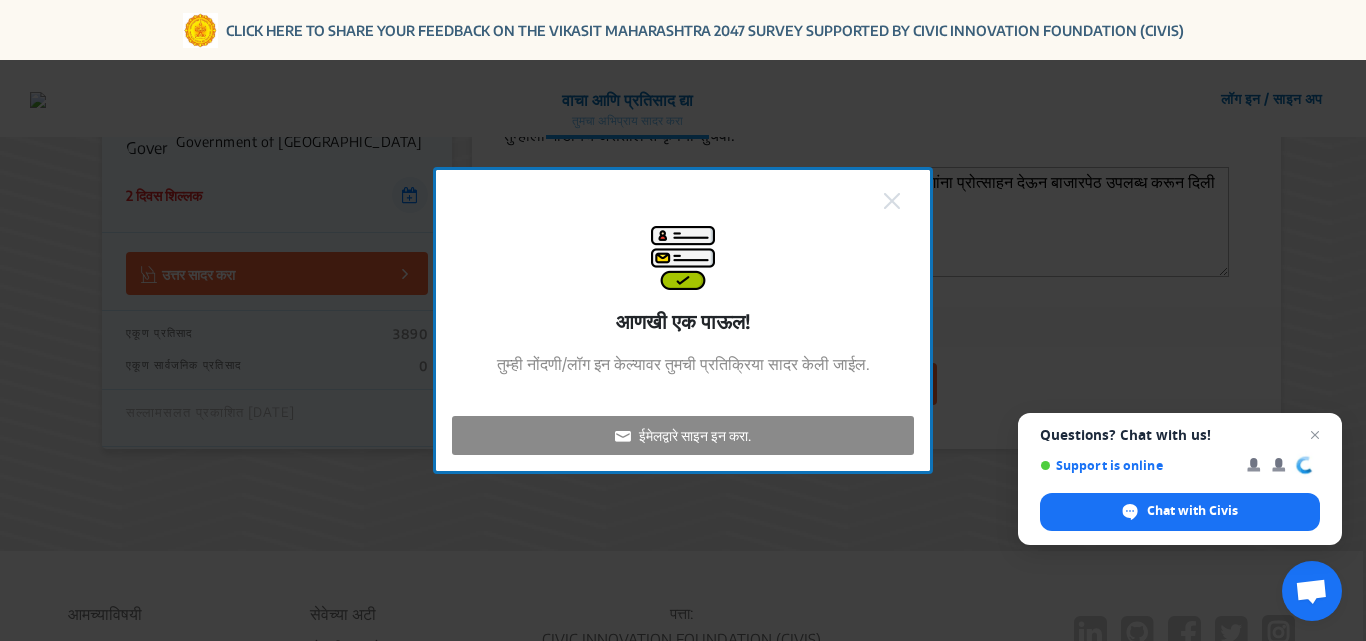 click on "ईमेलद्वारे साइन इन करा." 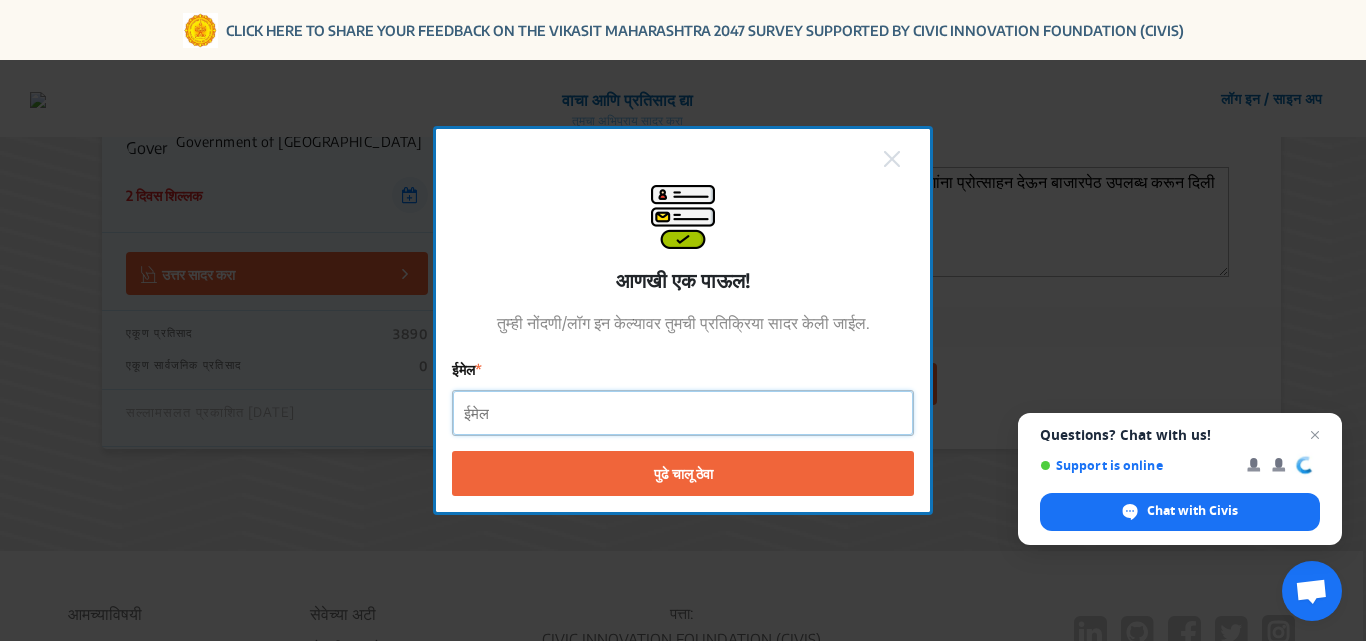 click on "ईमेल" at bounding box center [683, 413] 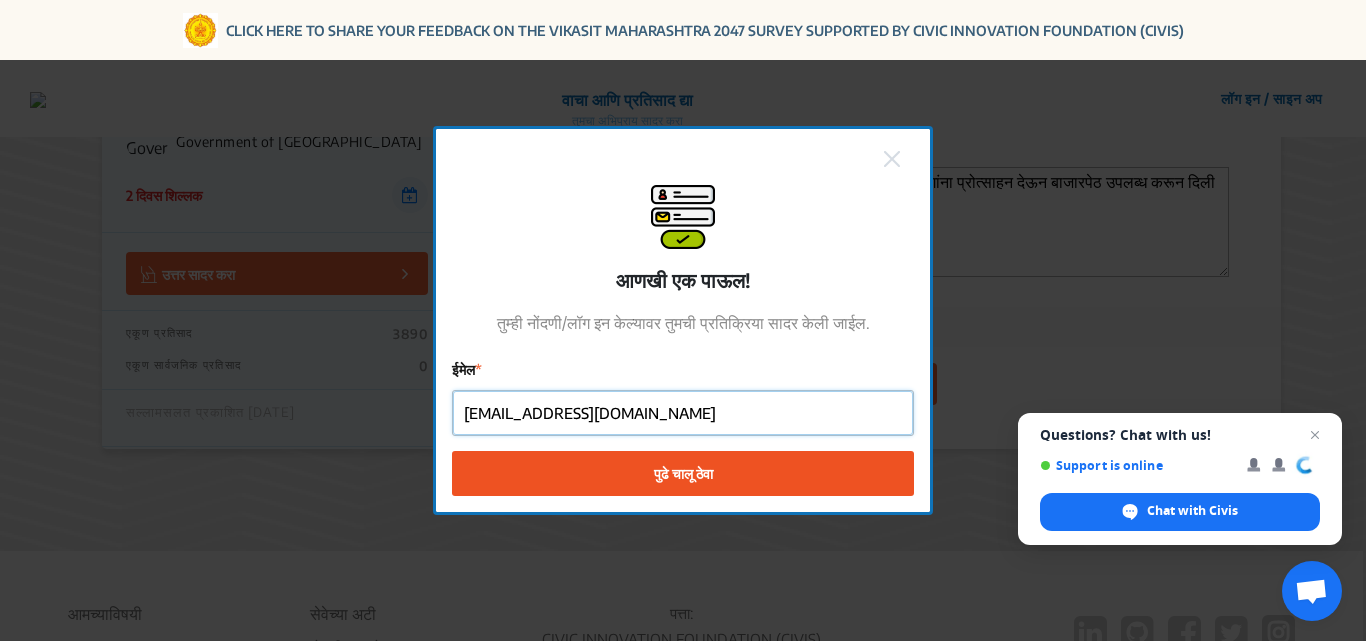 type on "[EMAIL_ADDRESS][DOMAIN_NAME]" 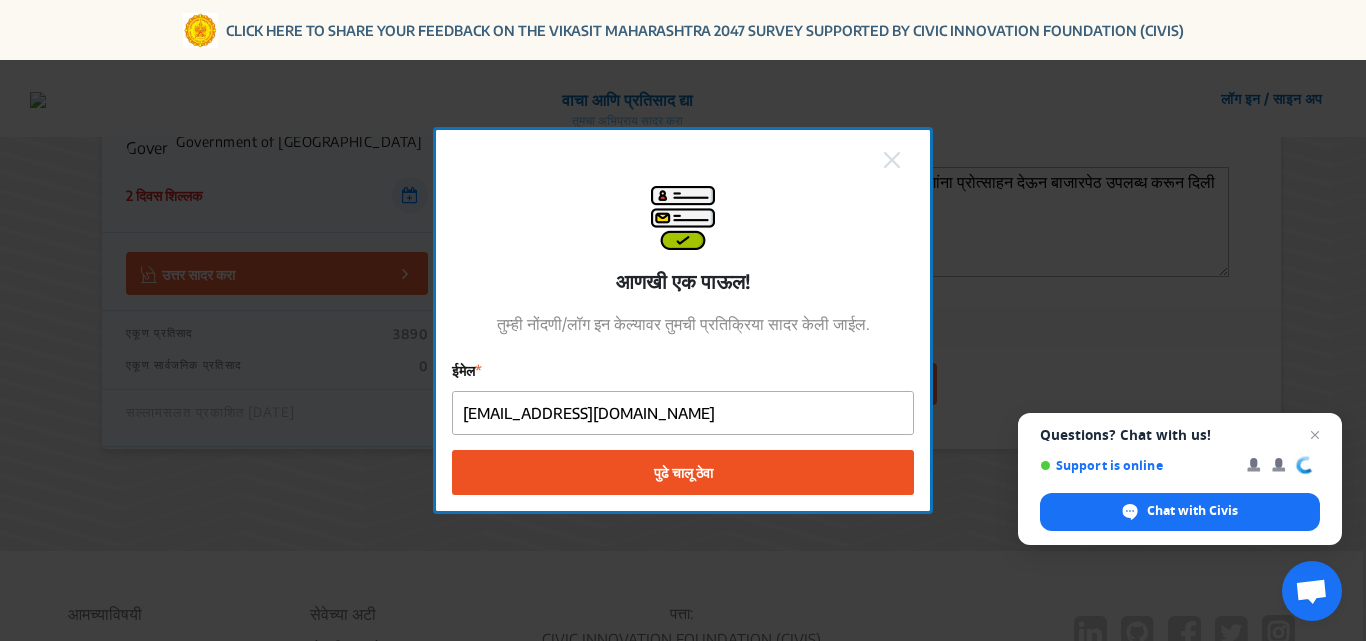 click on "पुढे चालू ठेवा" 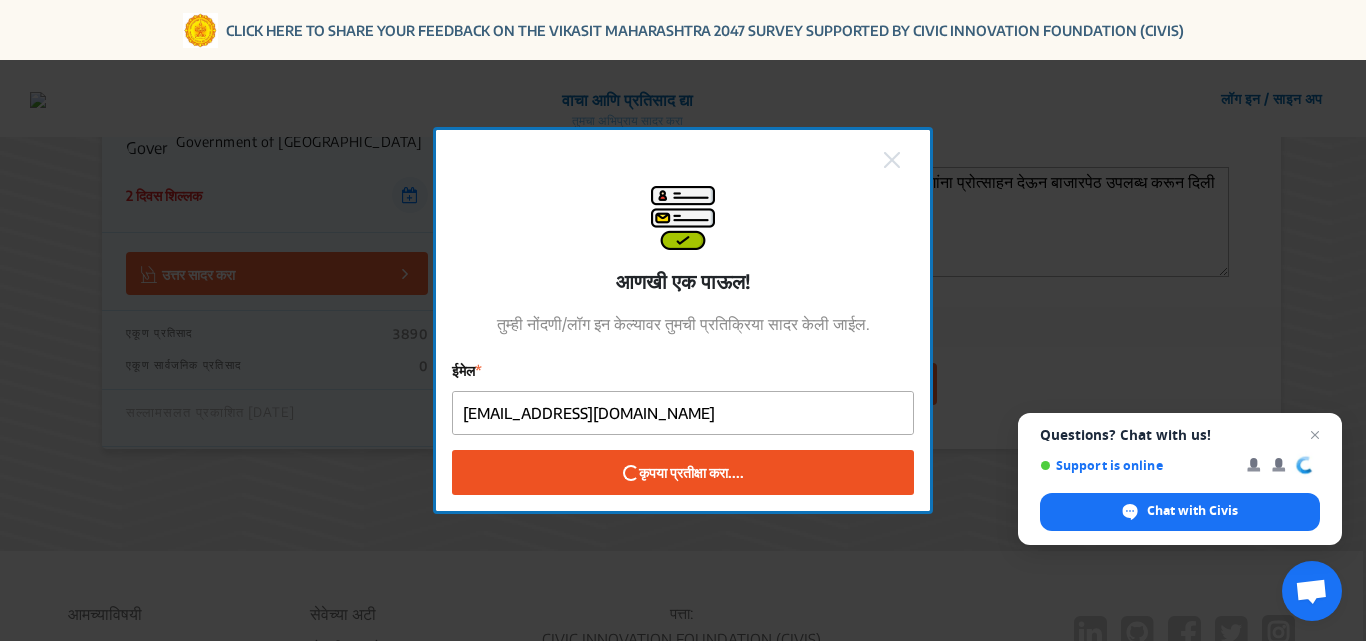 checkbox on "false" 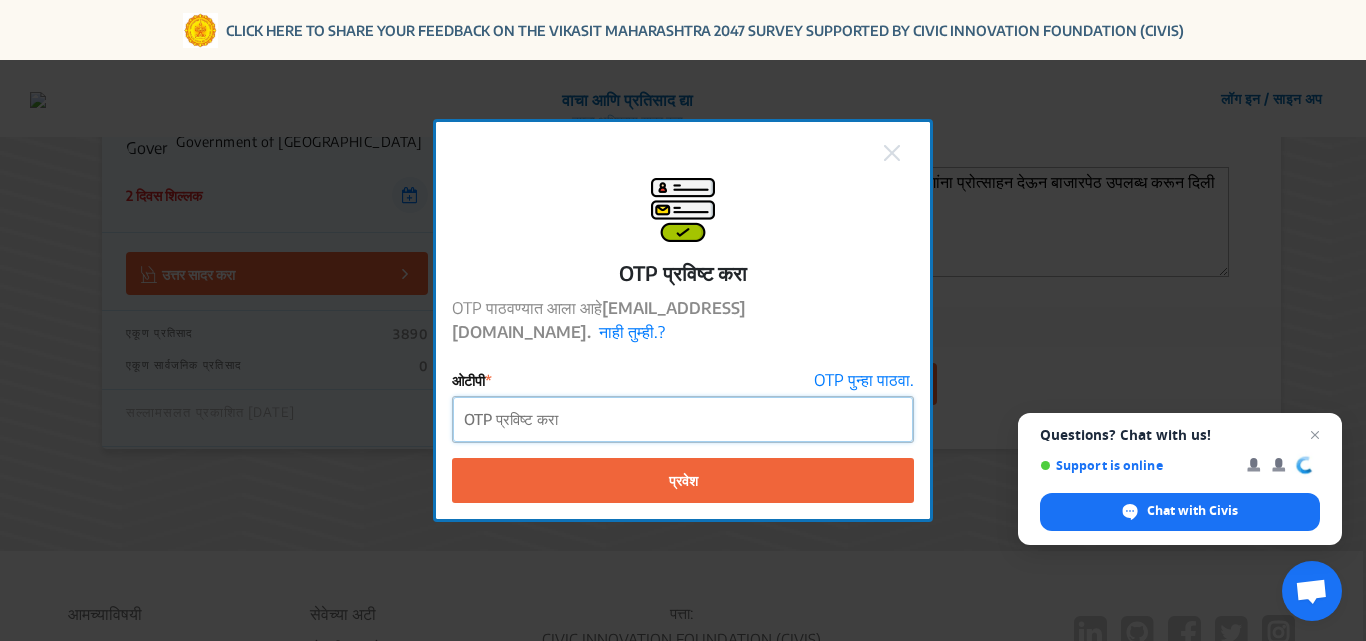 click on "ओटीपी" at bounding box center (683, 419) 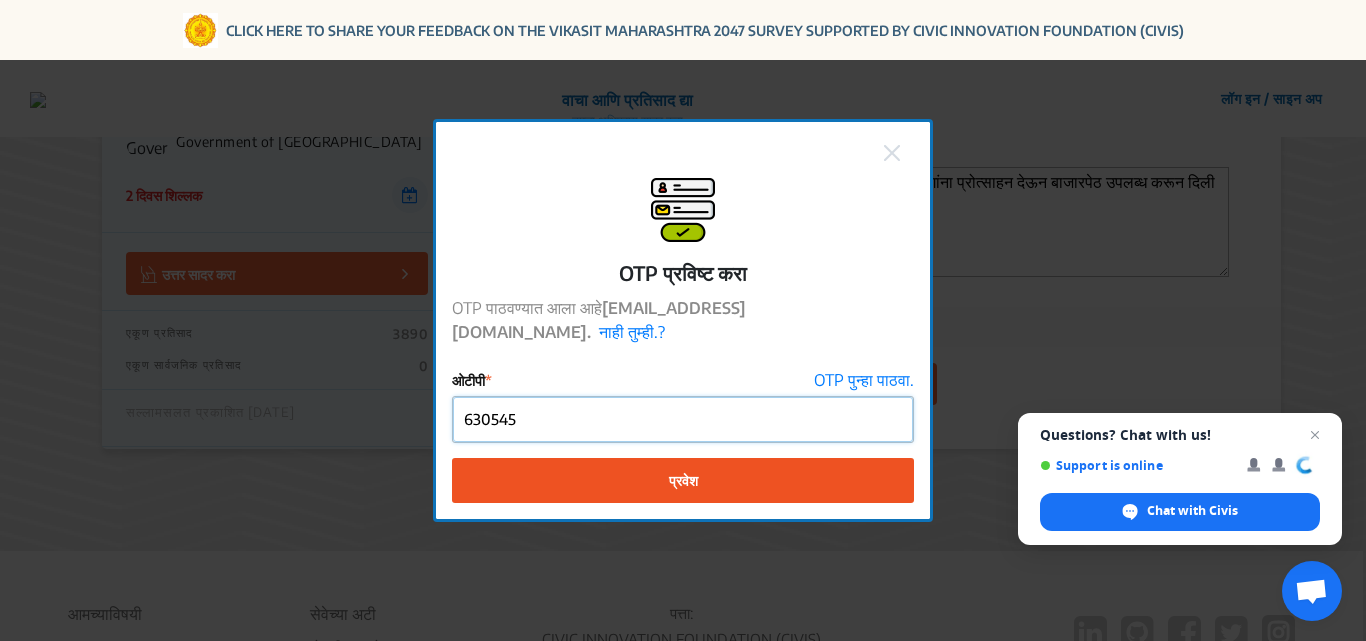 type on "630545" 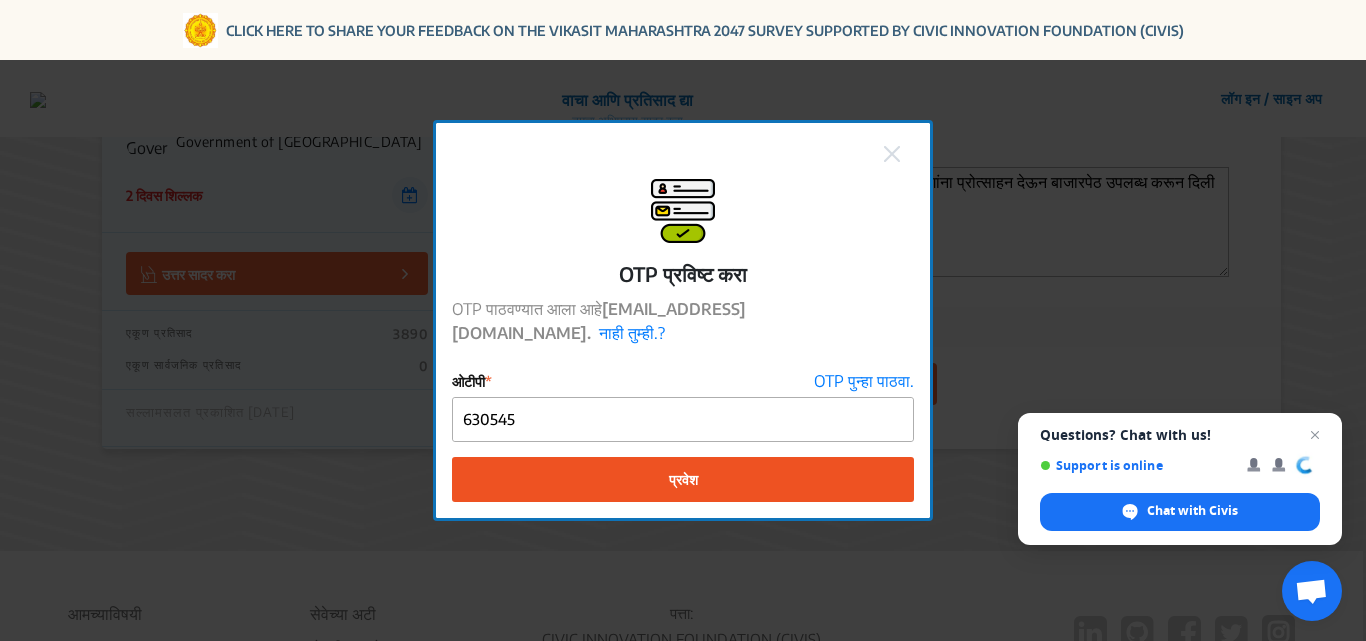 click on "प्रवेश" 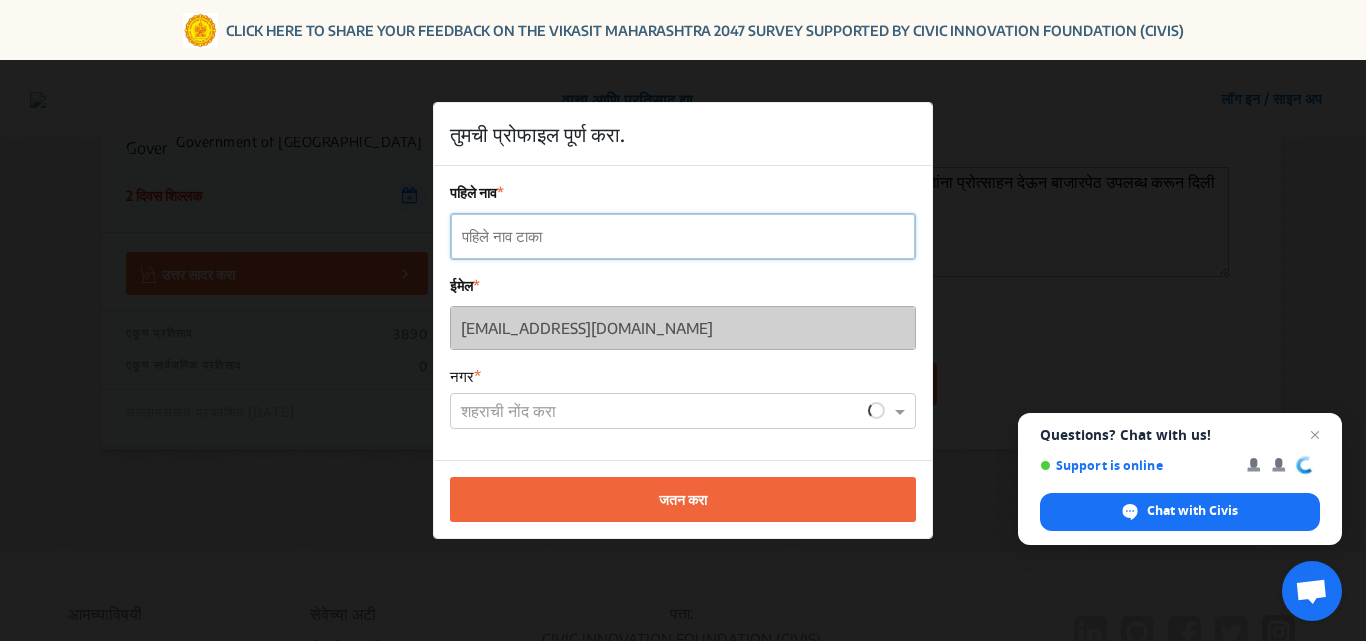 click on "पहिले नाव" at bounding box center [683, 236] 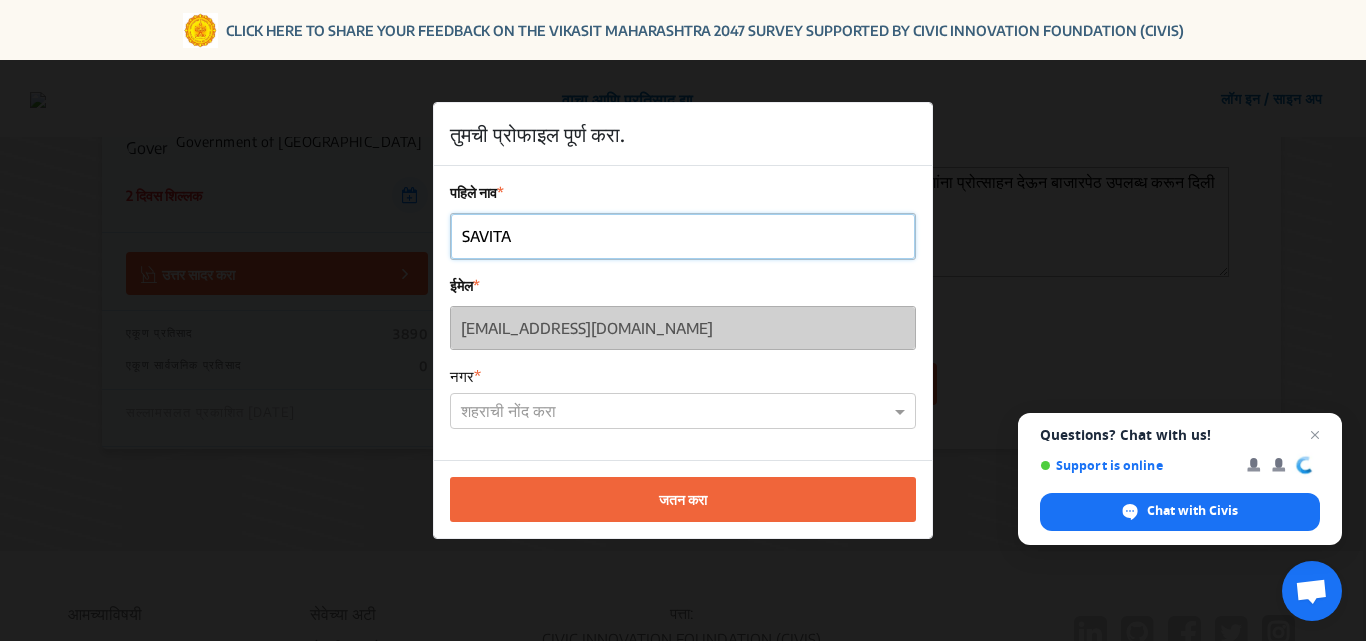 type on "SAVITA" 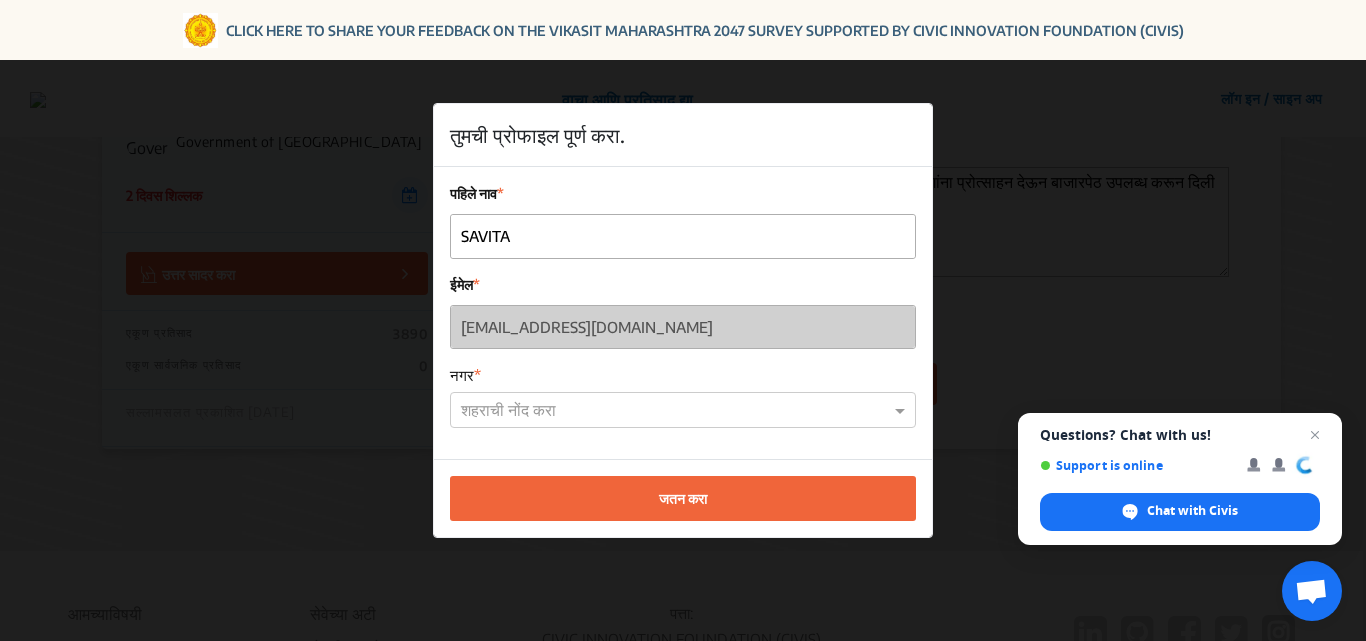 click on "पहिले नाव" 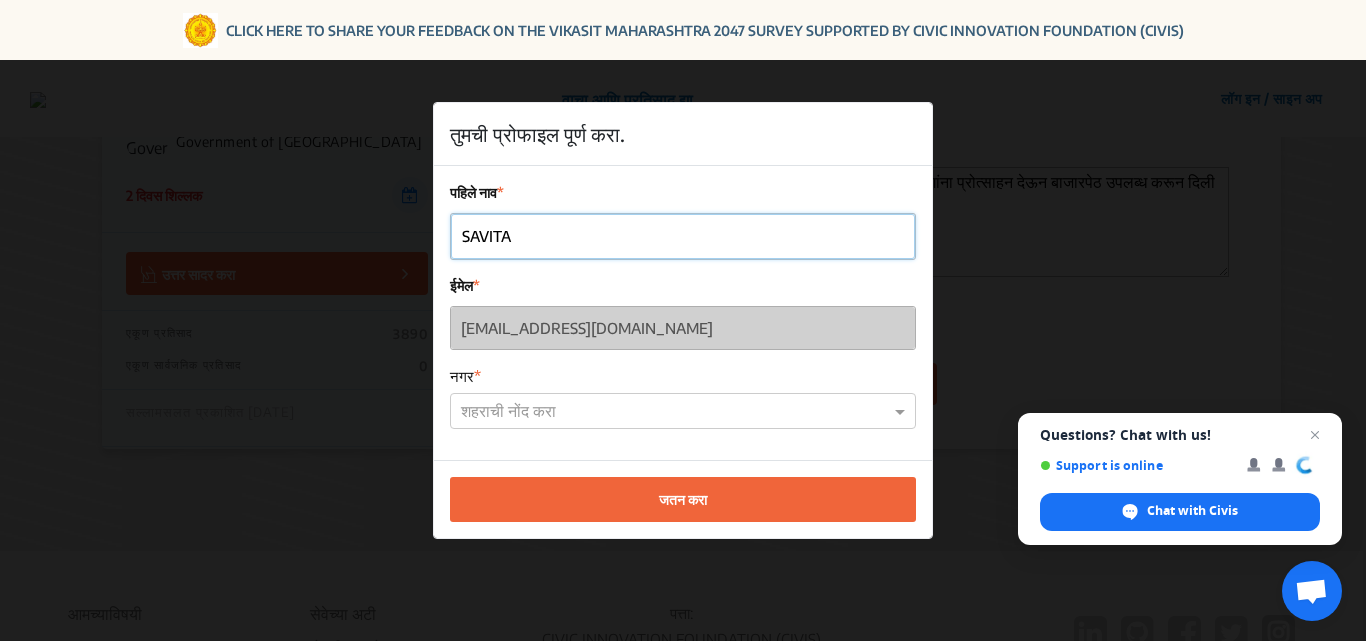 click on "SAVITA" at bounding box center (683, 236) 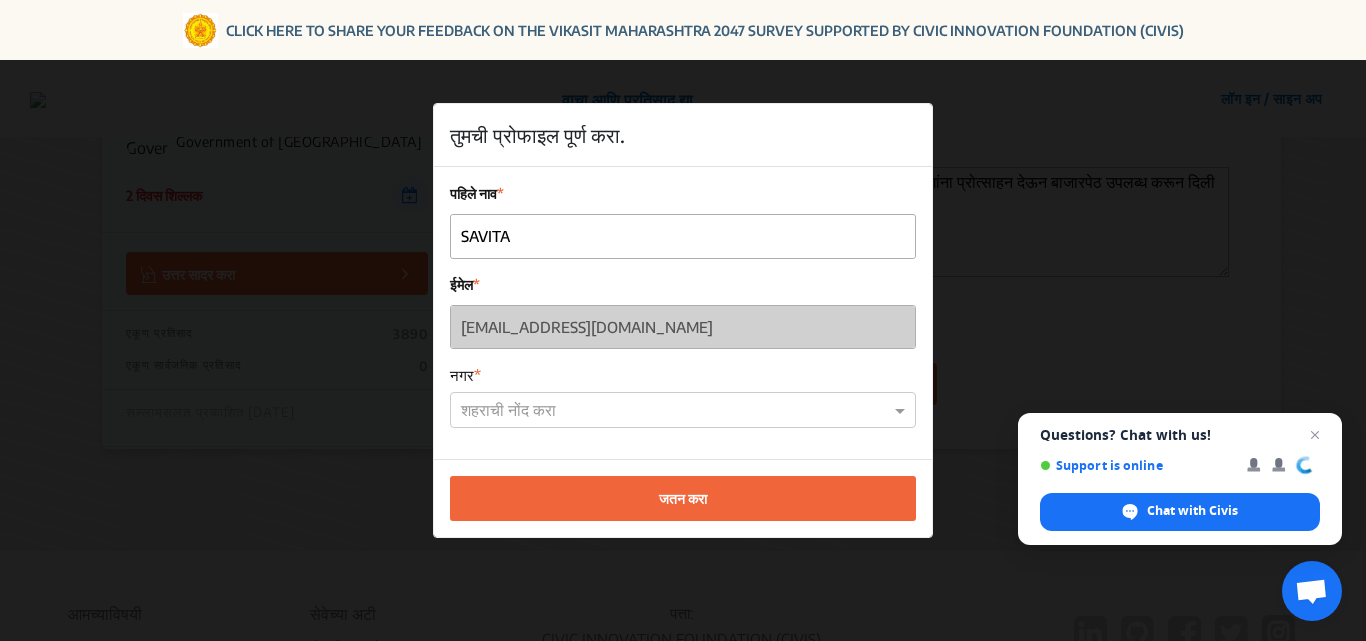 click on "ईमेल" 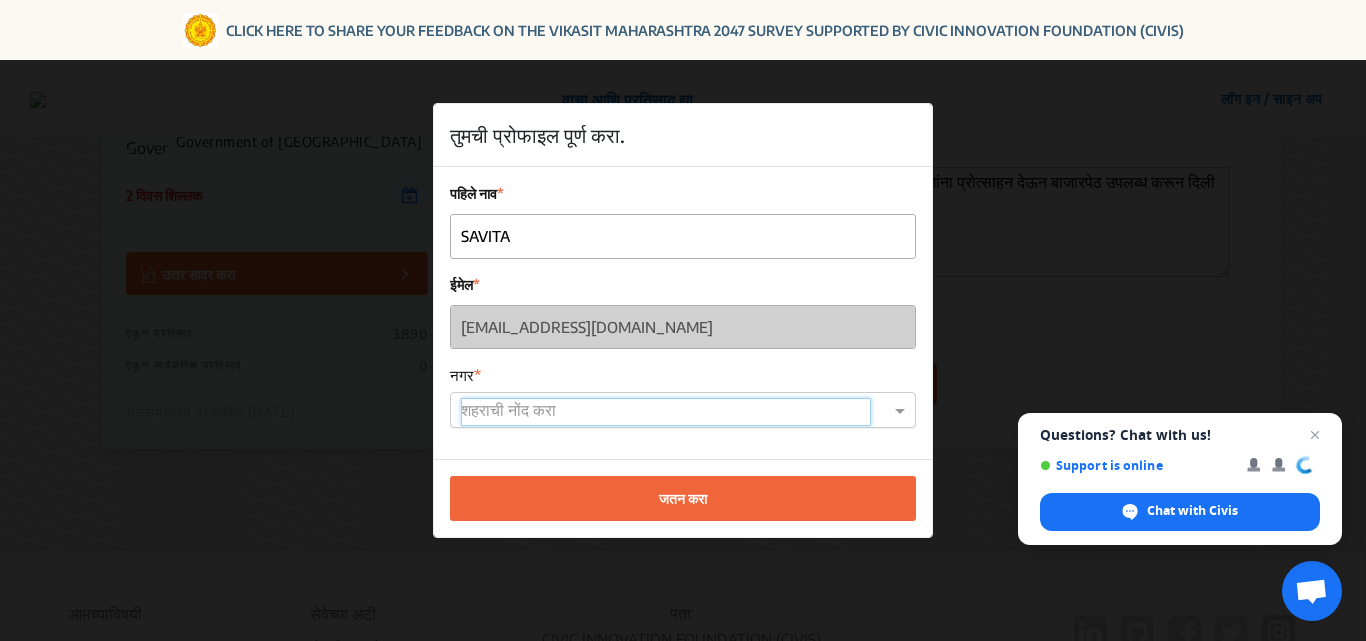 click at bounding box center (666, 412) 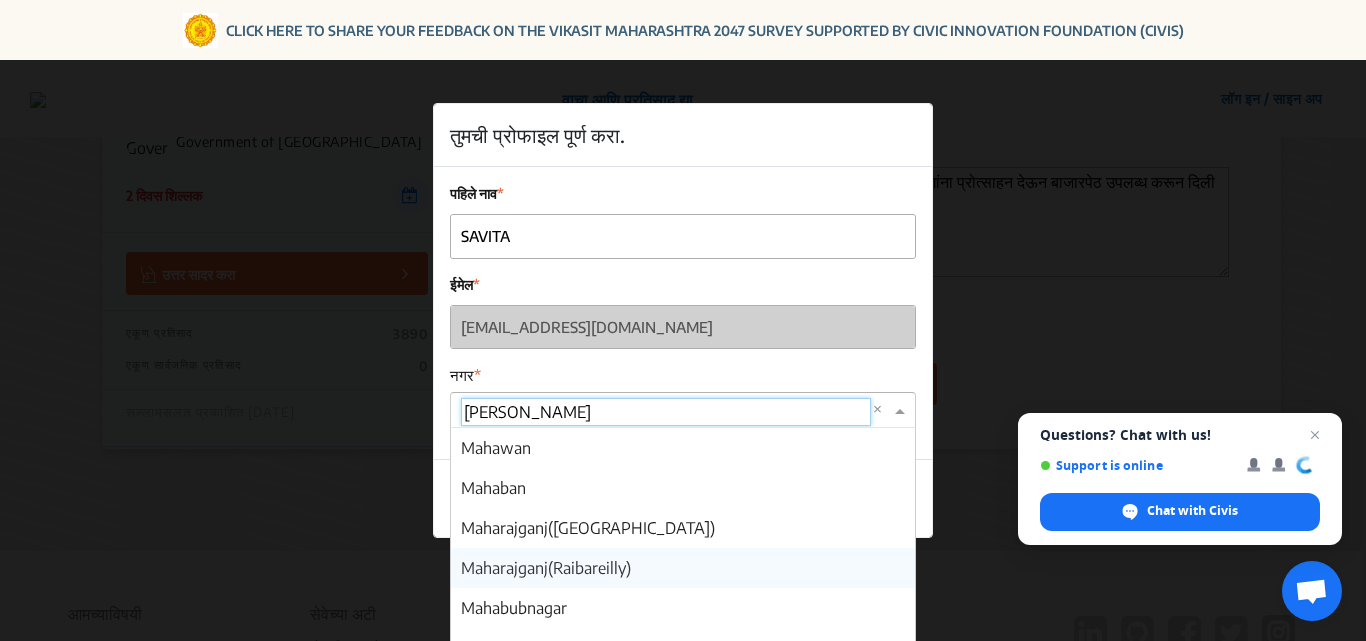 scroll, scrollTop: 800, scrollLeft: 0, axis: vertical 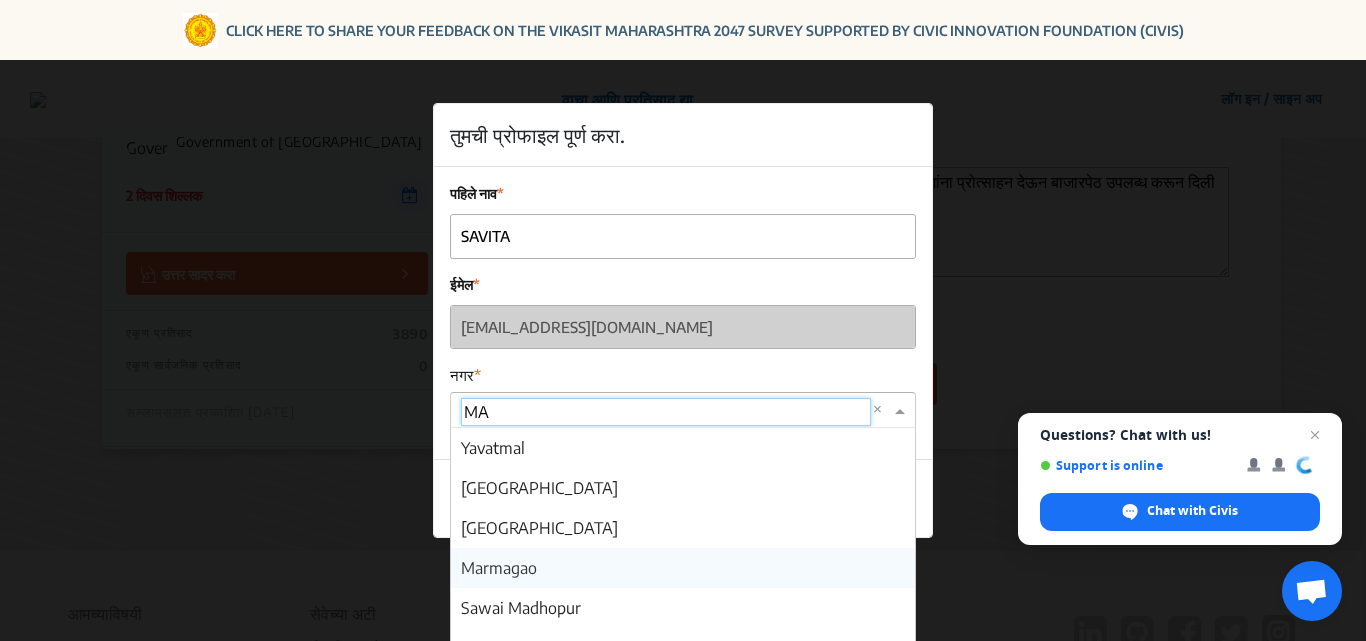 type on "M" 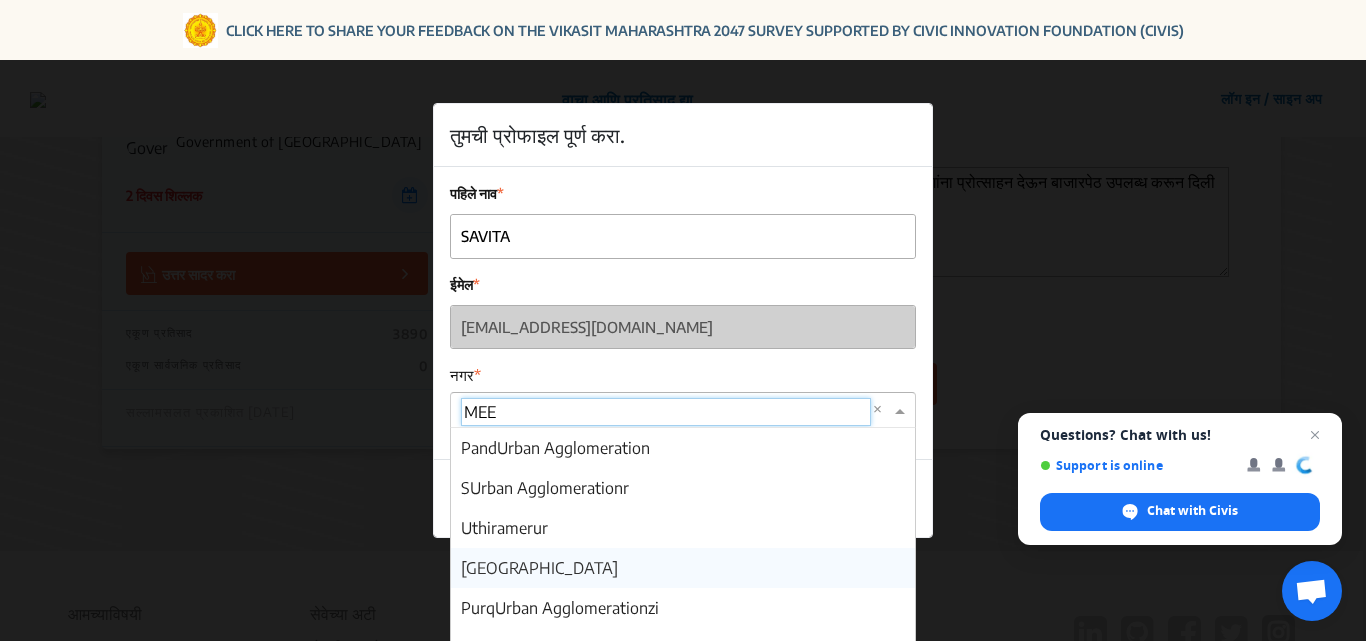 scroll, scrollTop: 0, scrollLeft: 0, axis: both 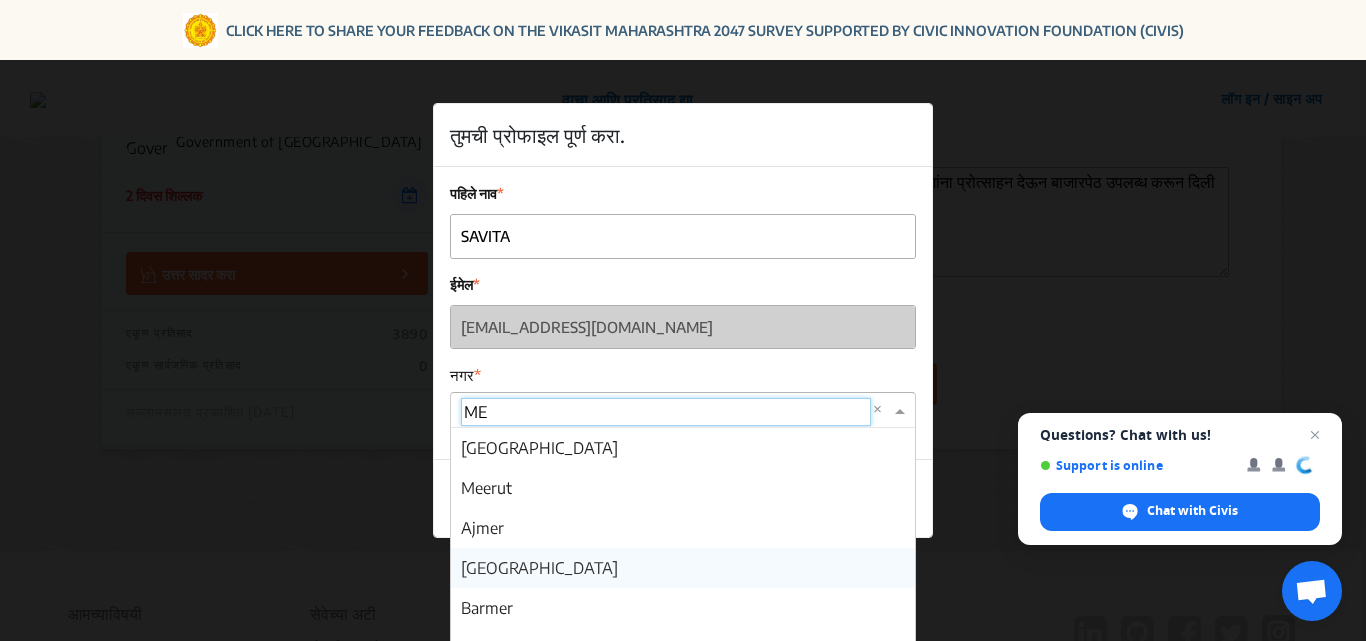type on "M" 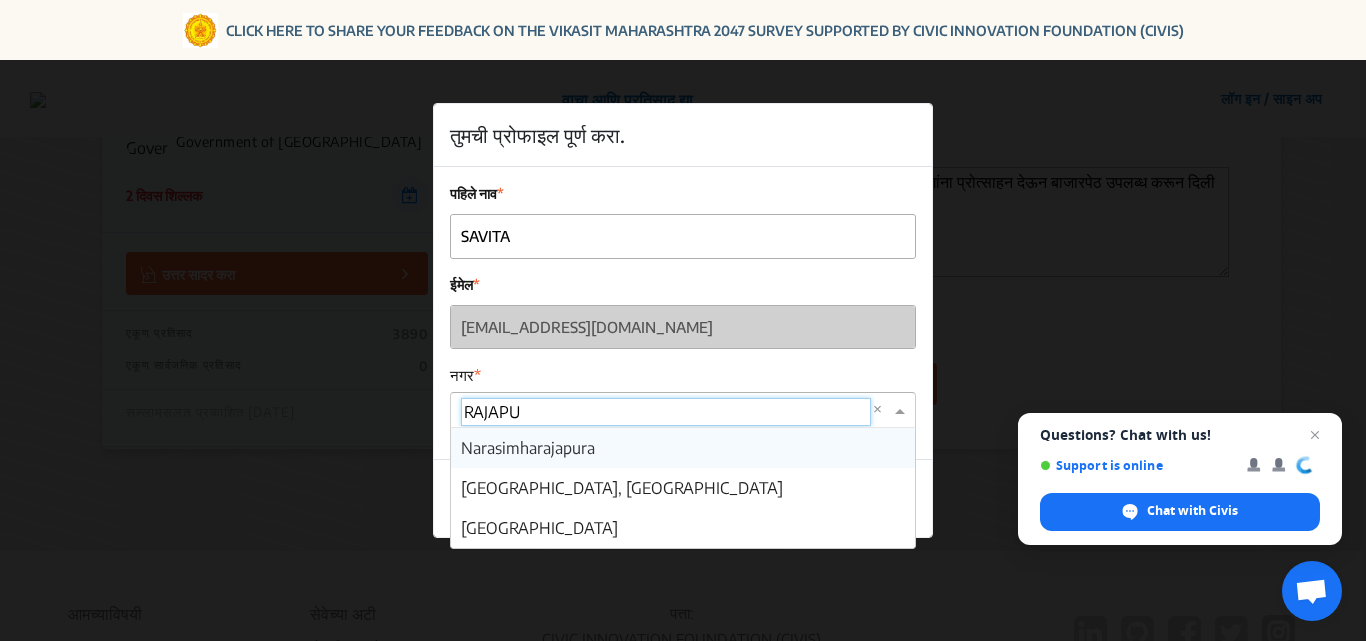 type on "RAJAPUR" 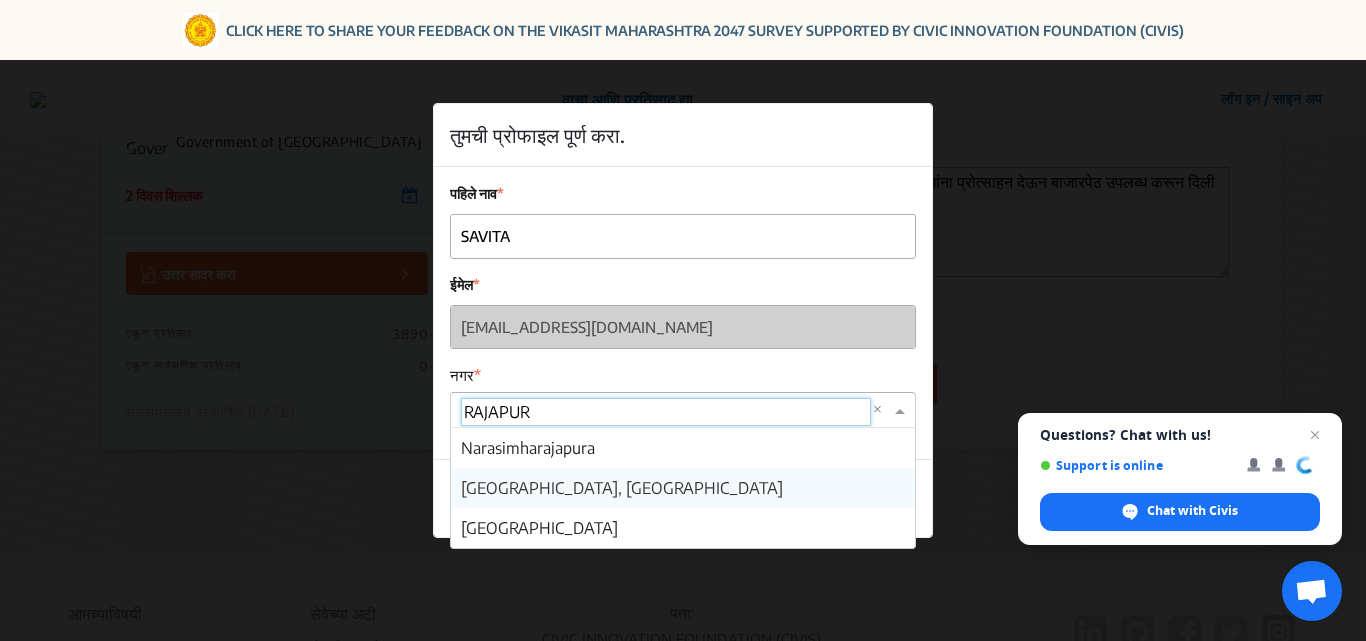 click on "[GEOGRAPHIC_DATA], [GEOGRAPHIC_DATA]" at bounding box center (622, 488) 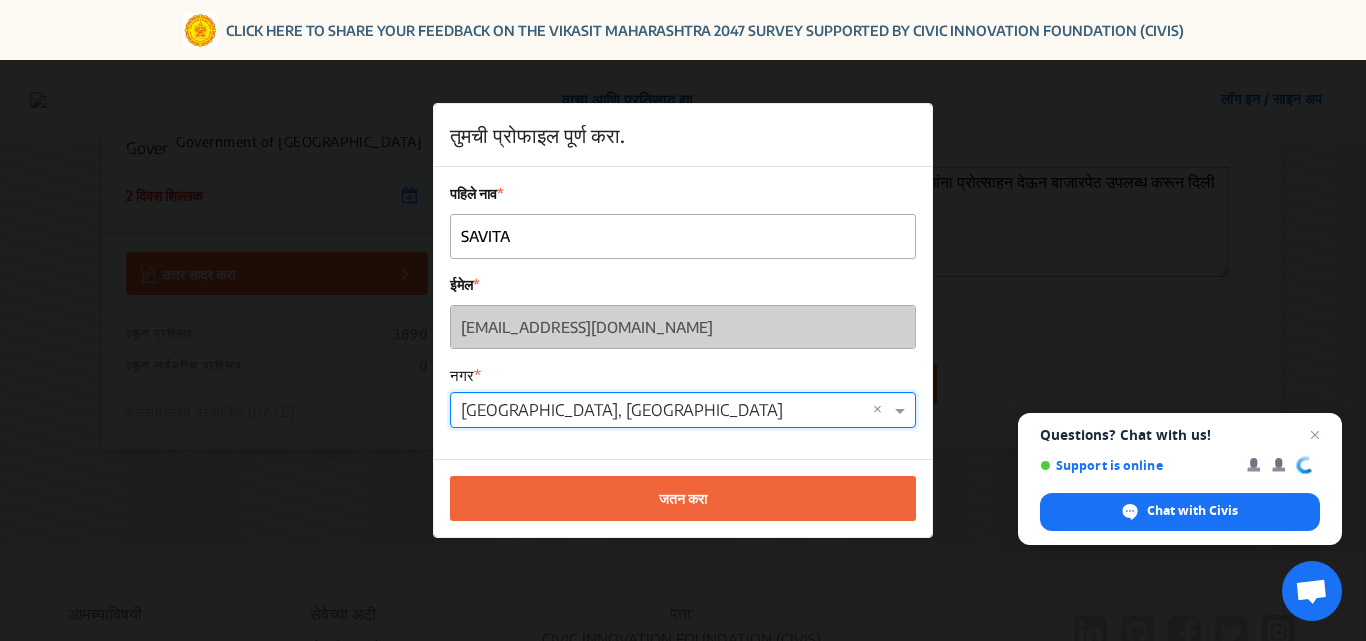 click on "पहिले नाव SAVITA ईमेल [EMAIL_ADDRESS][DOMAIN_NAME] नगर शहराची नोंद करा × [GEOGRAPHIC_DATA], [GEOGRAPHIC_DATA] ×" 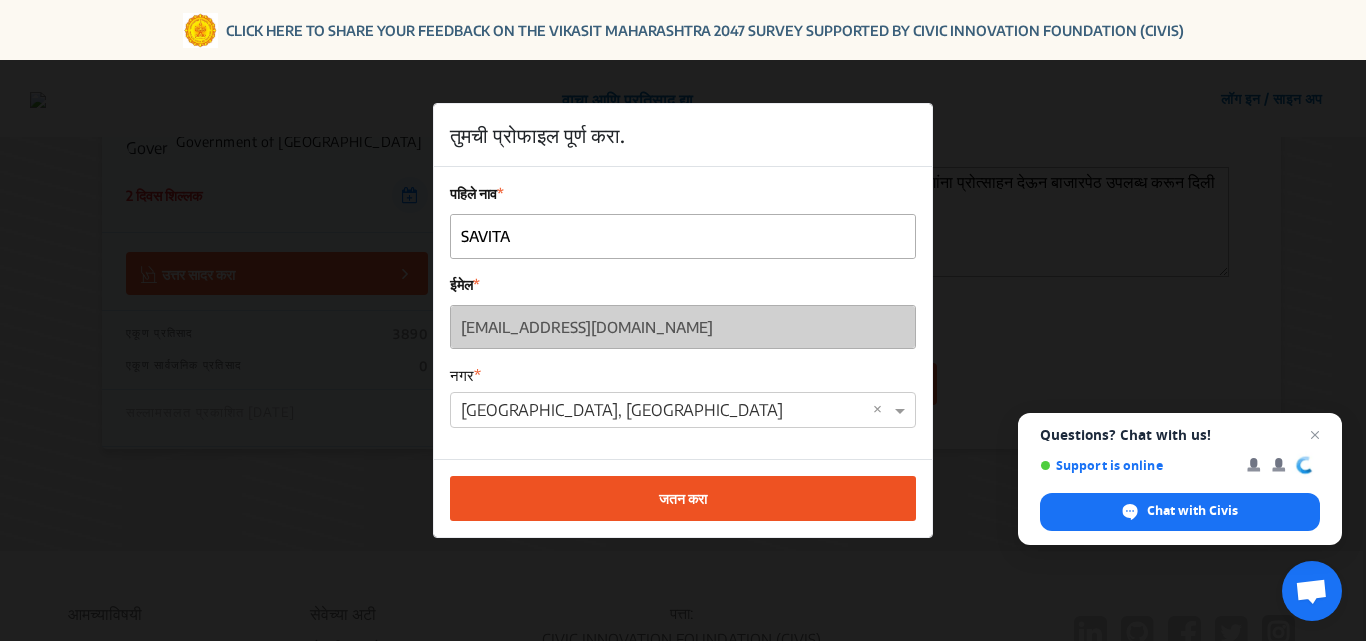 click on "जतन करा" 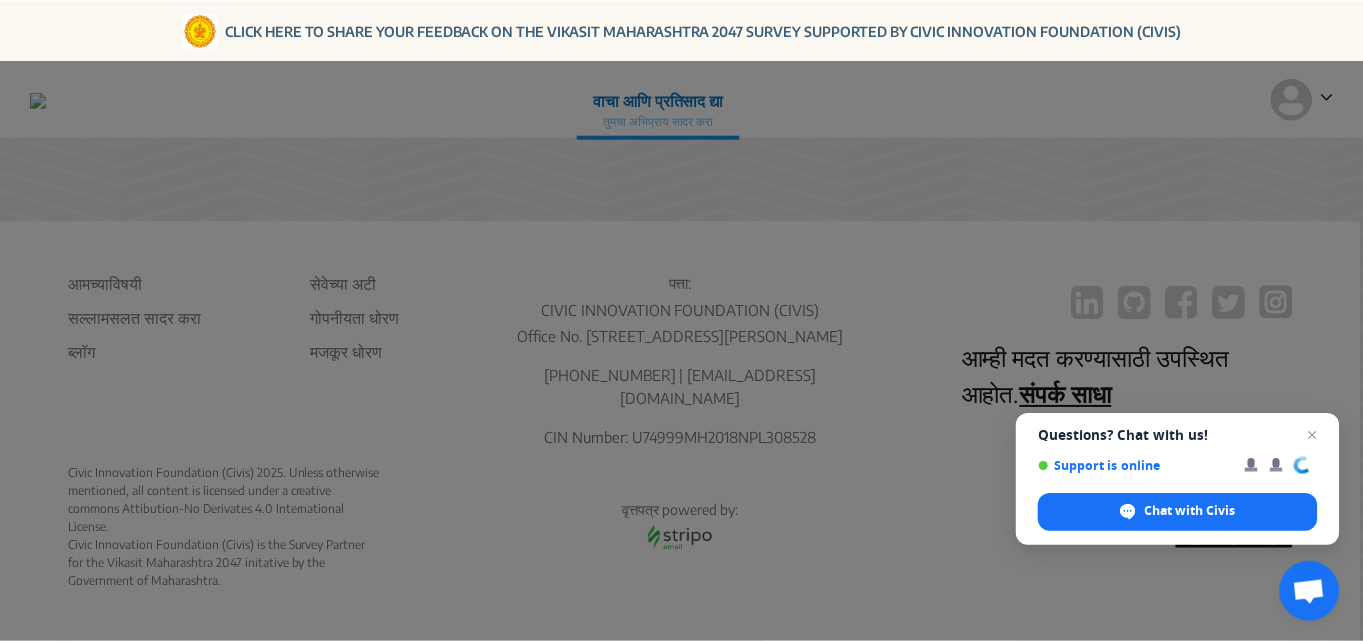 scroll, scrollTop: 573, scrollLeft: 0, axis: vertical 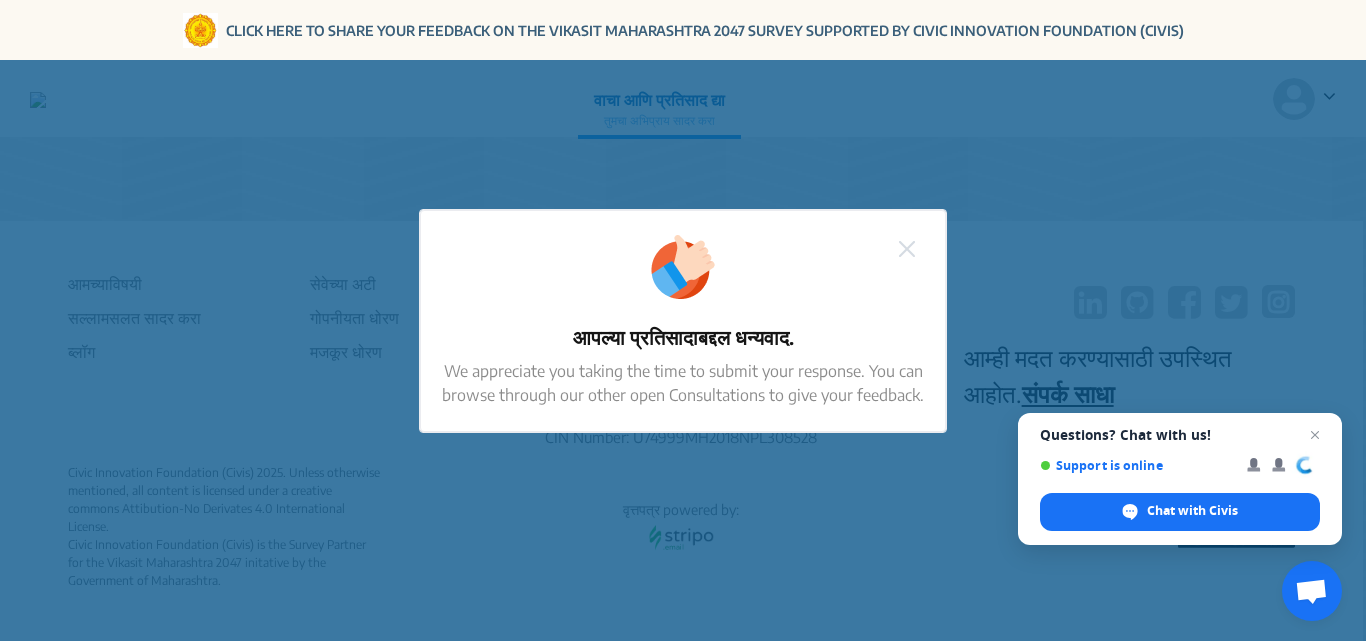 click 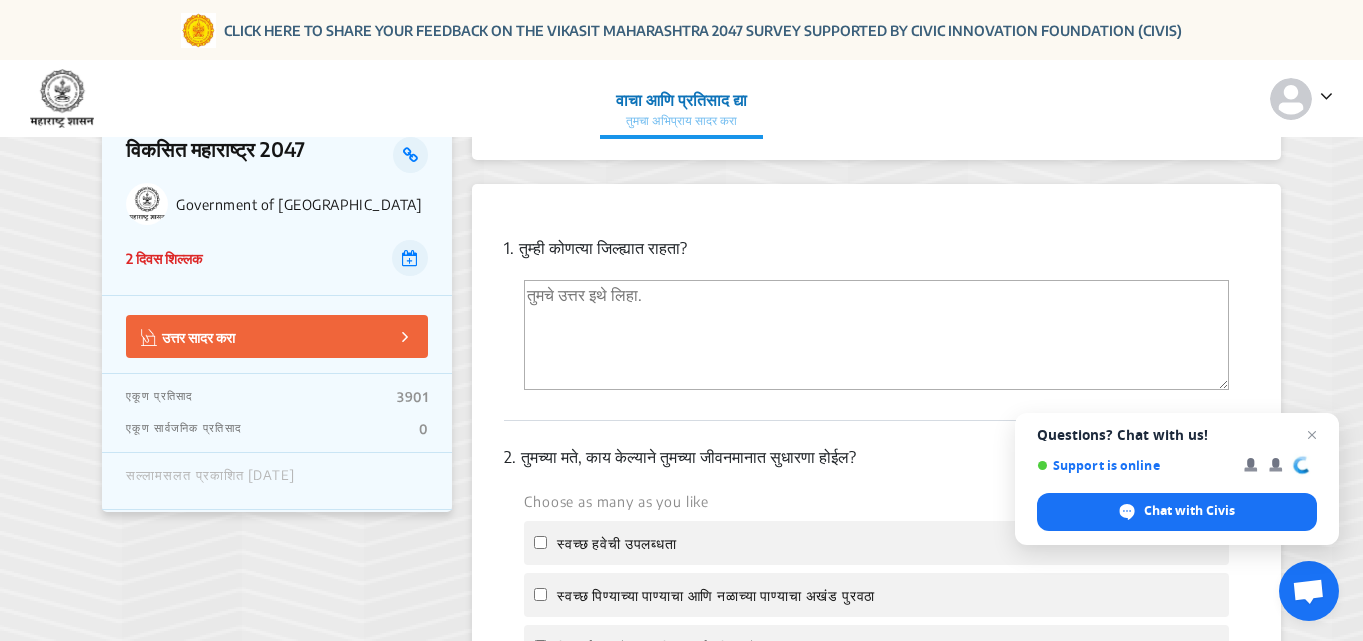scroll, scrollTop: 0, scrollLeft: 0, axis: both 